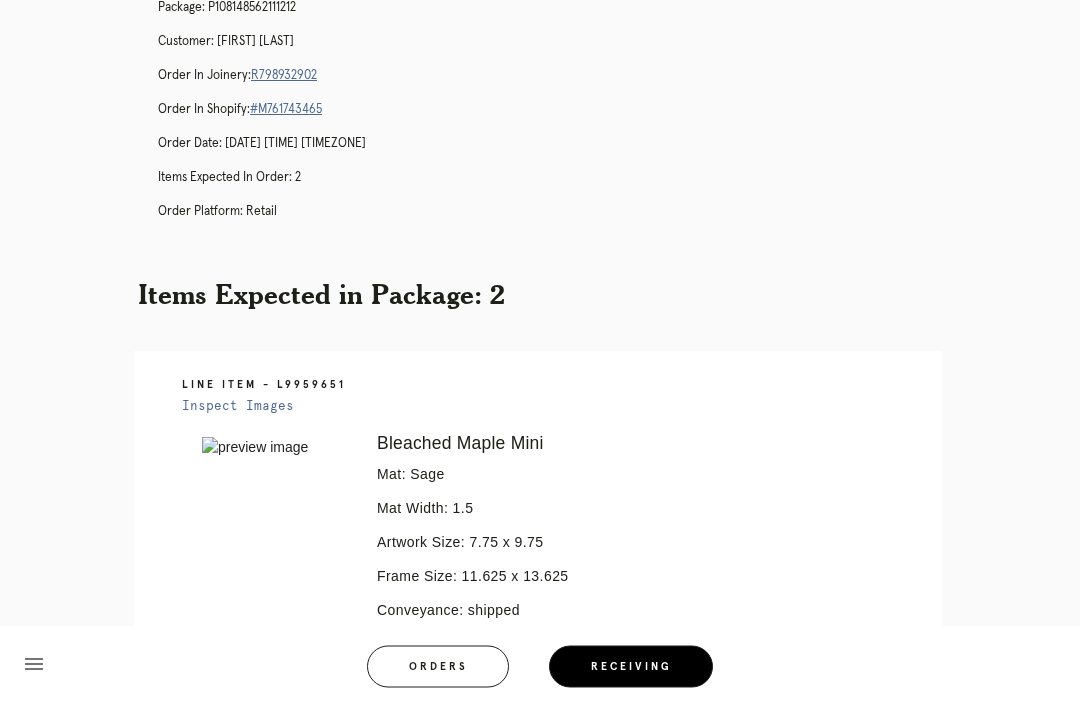 scroll, scrollTop: 0, scrollLeft: 0, axis: both 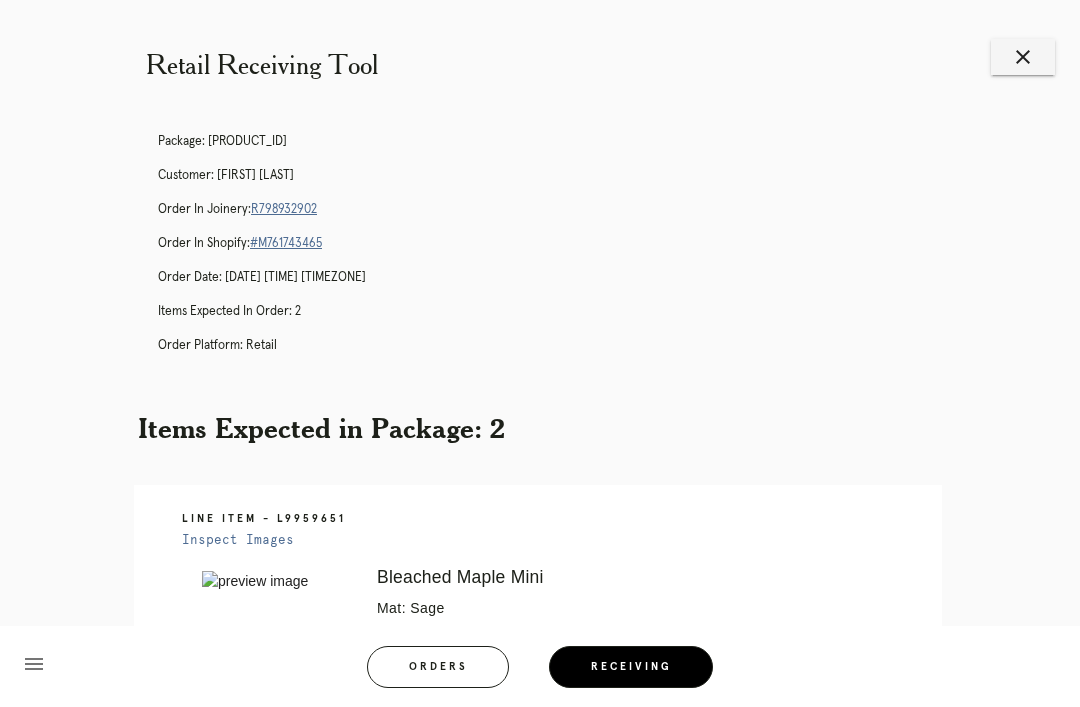 click on "R798932902" at bounding box center (284, 209) 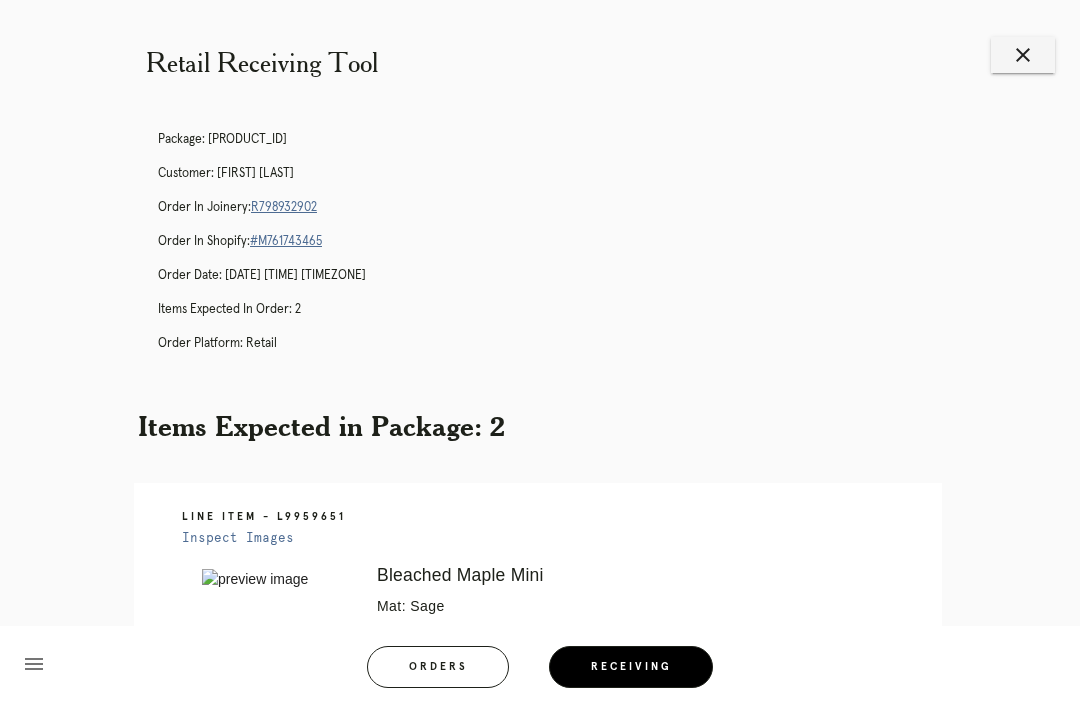 scroll, scrollTop: 0, scrollLeft: 0, axis: both 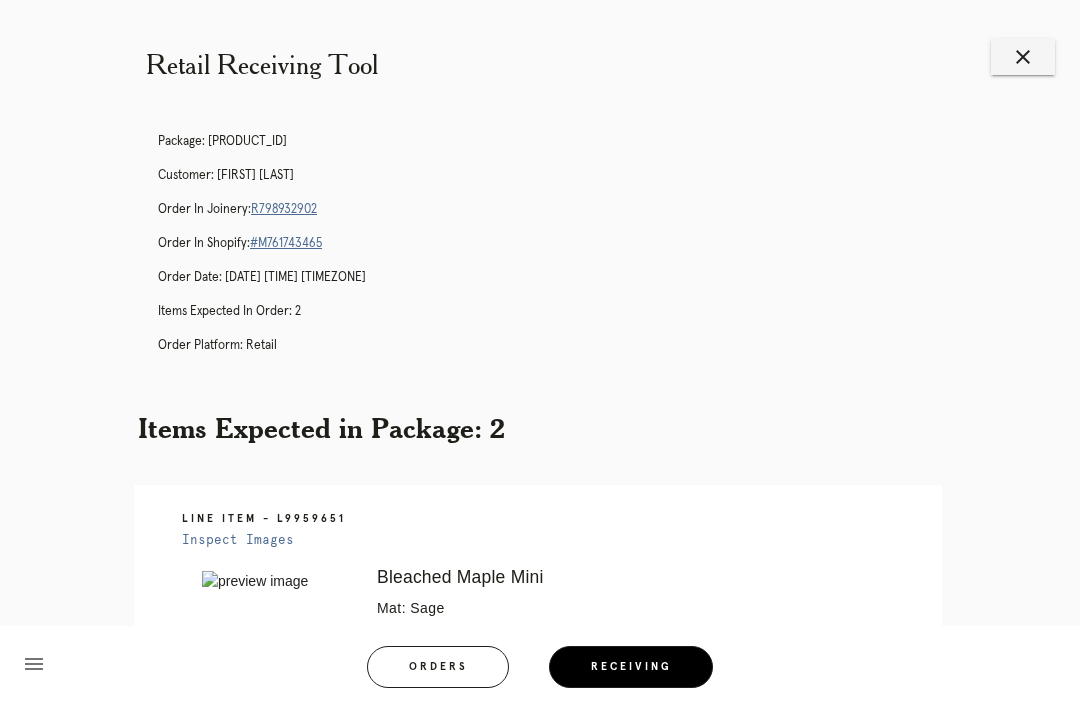 click on "close" at bounding box center [1023, 57] 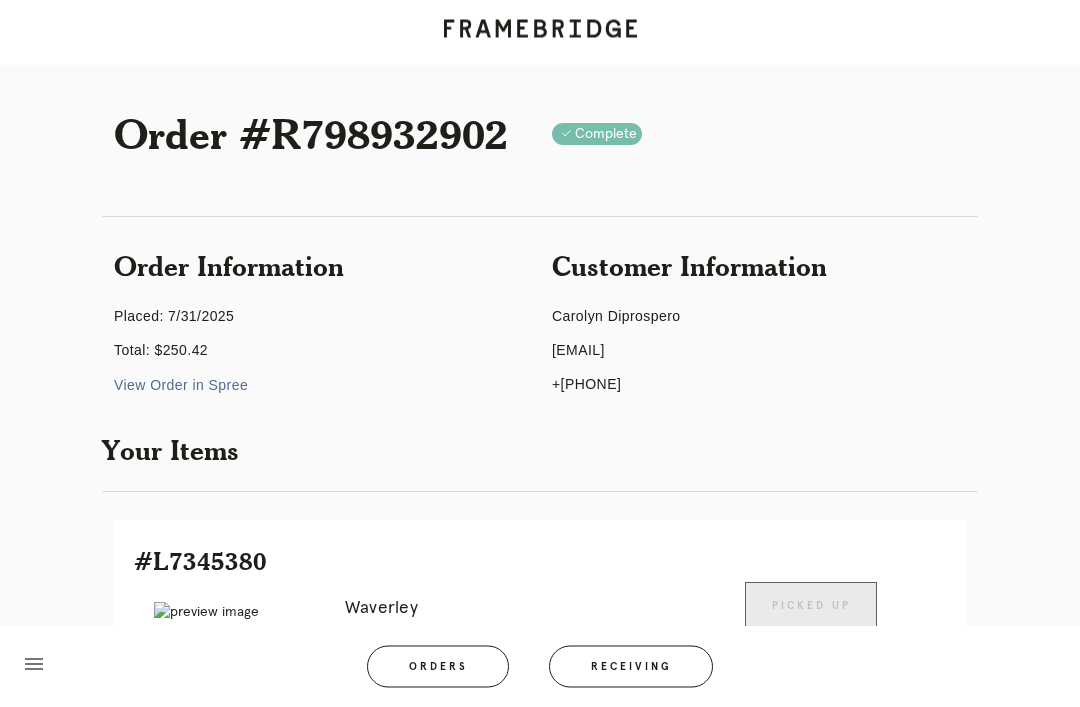 scroll, scrollTop: 0, scrollLeft: 0, axis: both 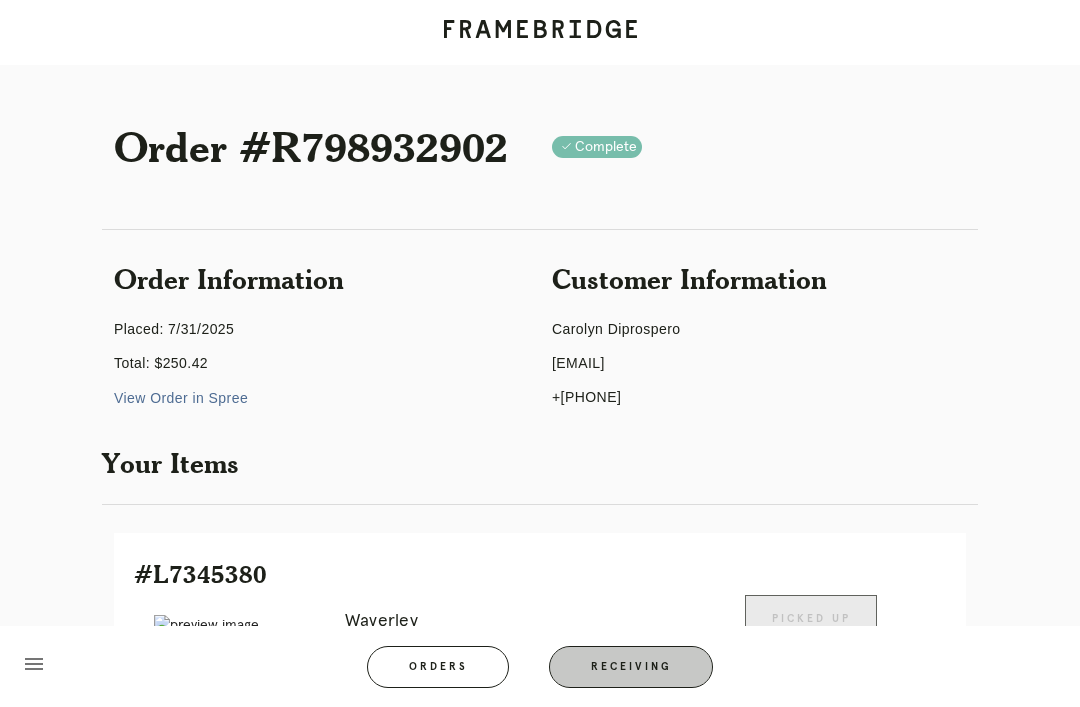 click on "Receiving" at bounding box center [631, 667] 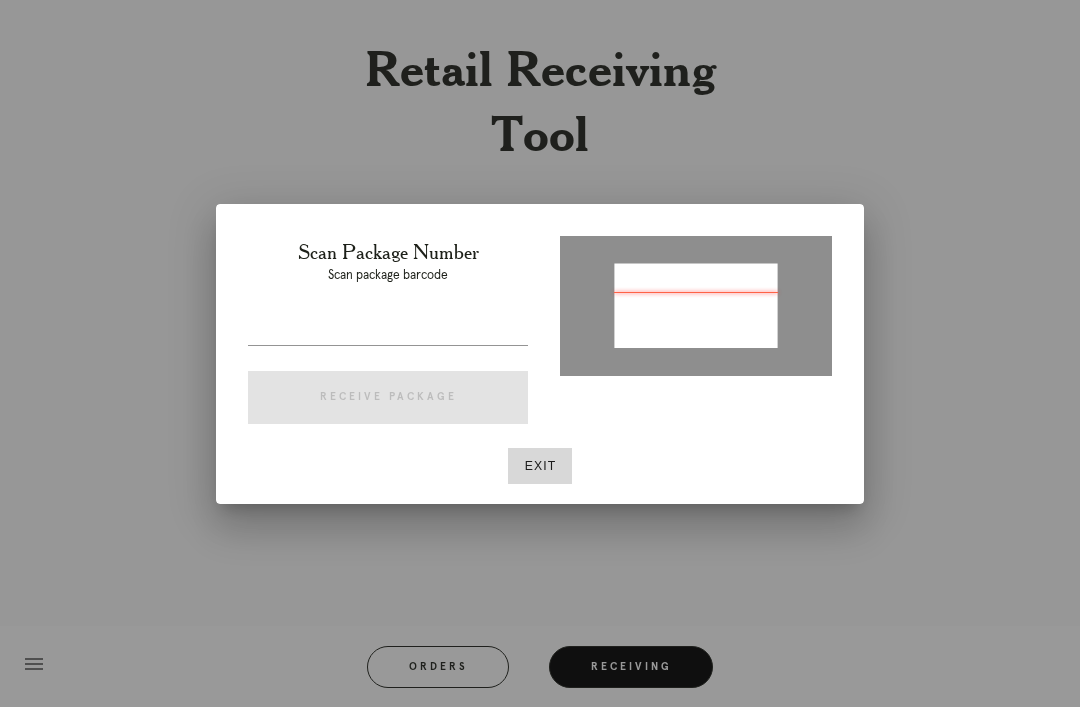 type on "P360145712509557" 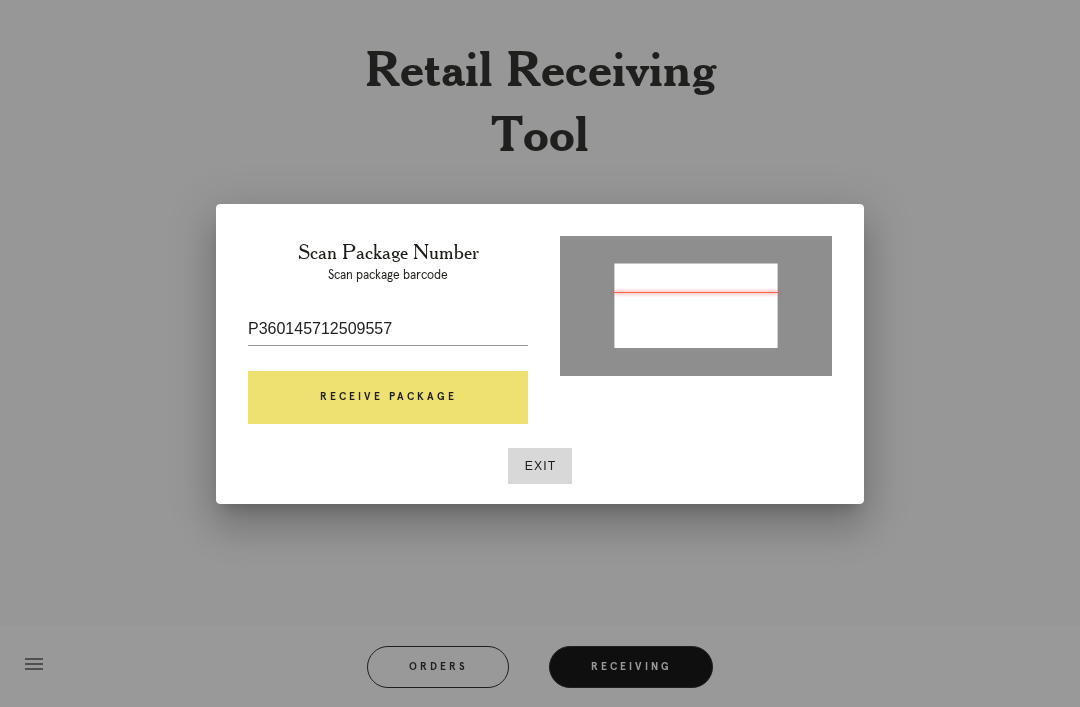 click on "Receive Package" at bounding box center (388, 398) 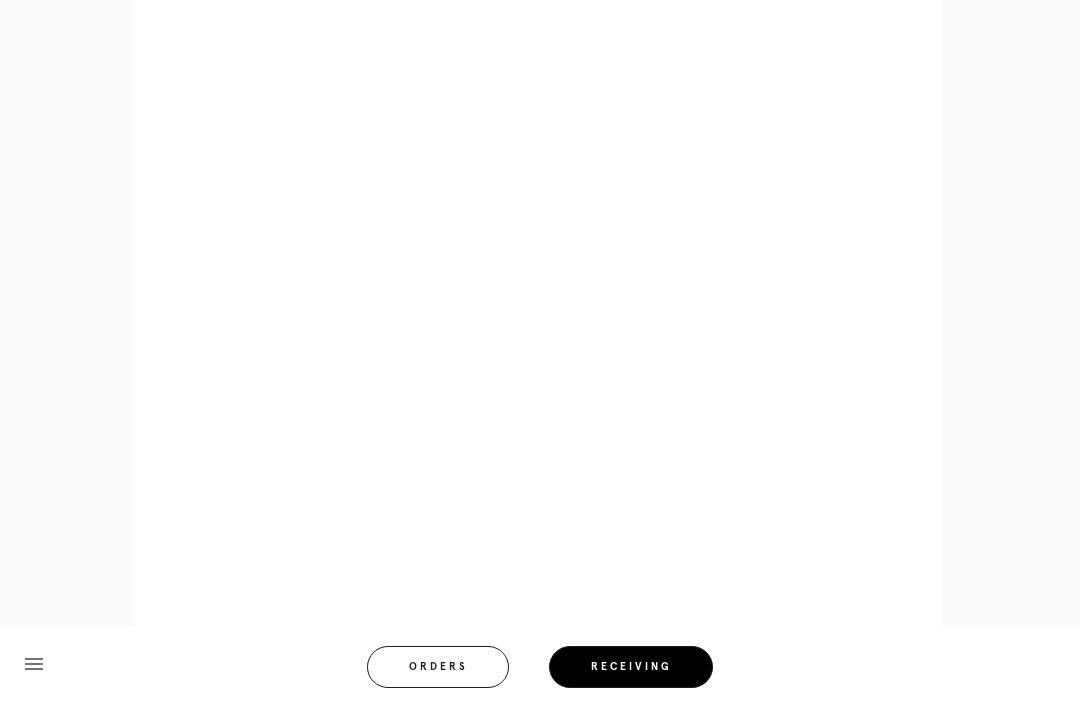 scroll, scrollTop: 858, scrollLeft: 0, axis: vertical 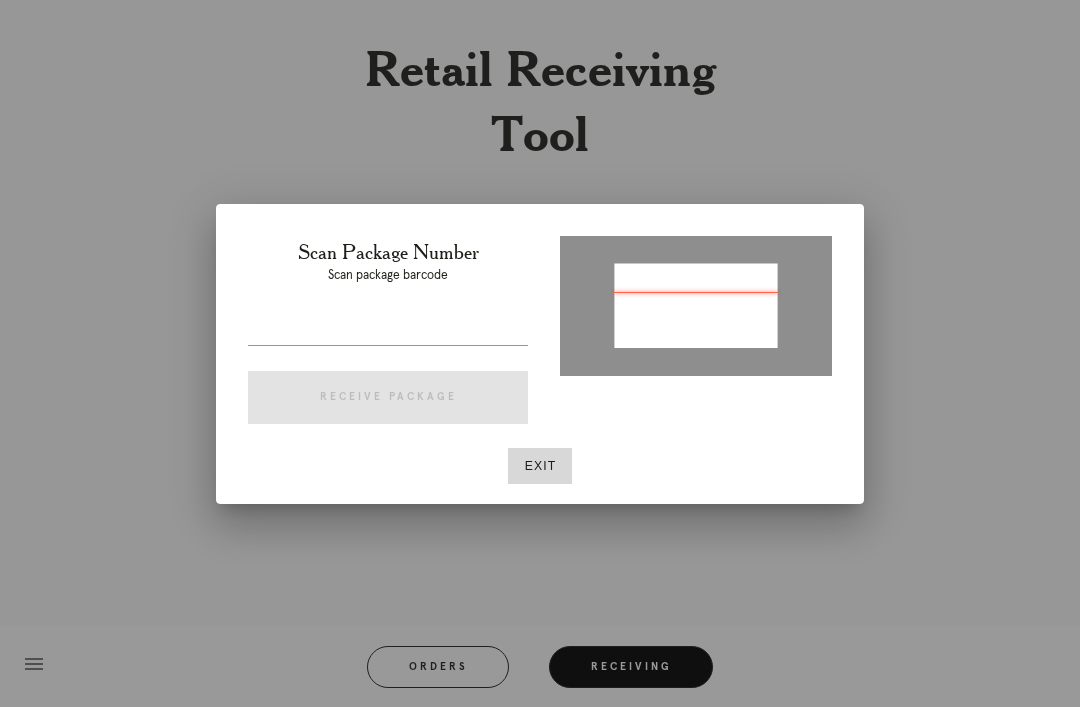 type on "P360145712509557" 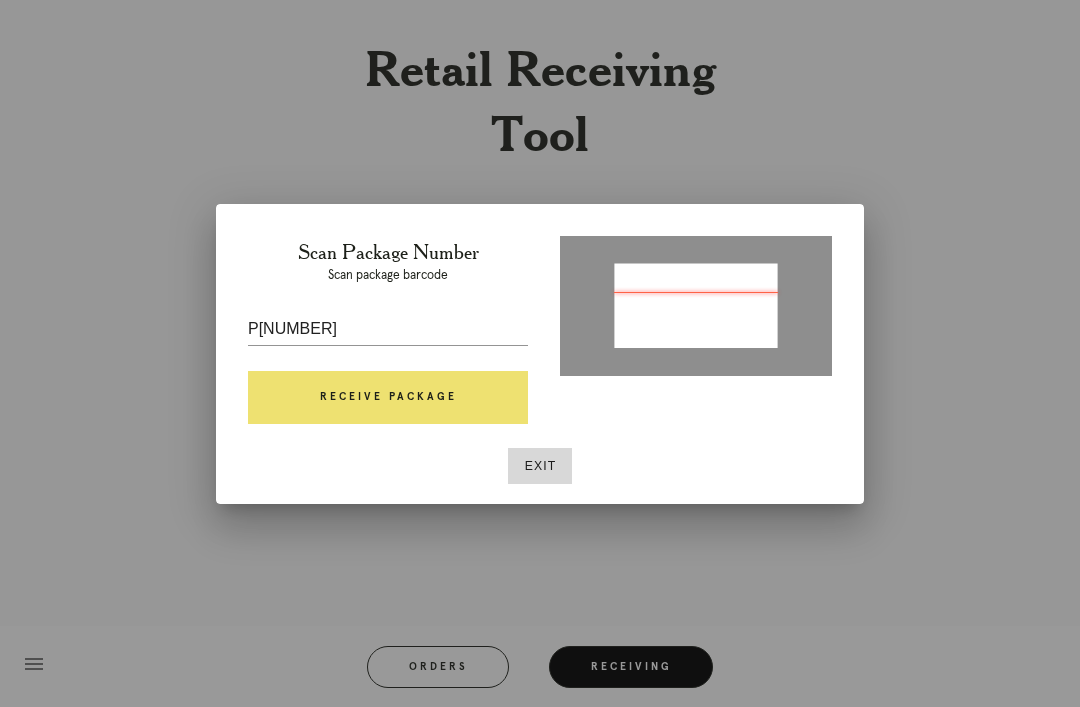 click on "Receive Package" at bounding box center (388, 398) 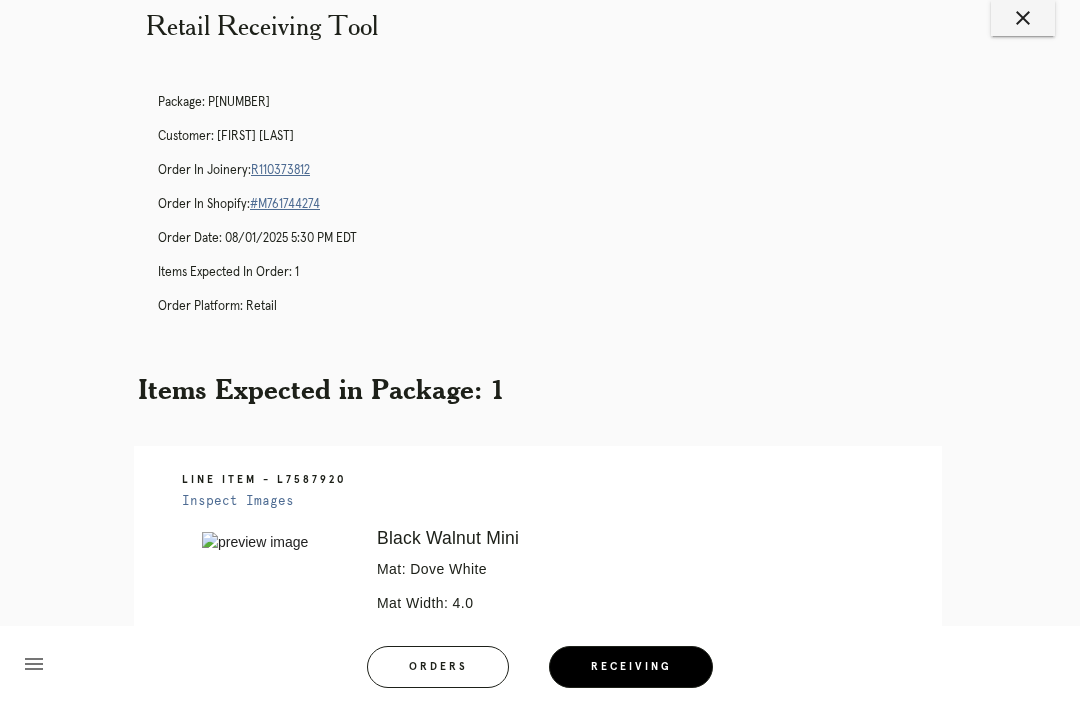 scroll, scrollTop: 12, scrollLeft: 0, axis: vertical 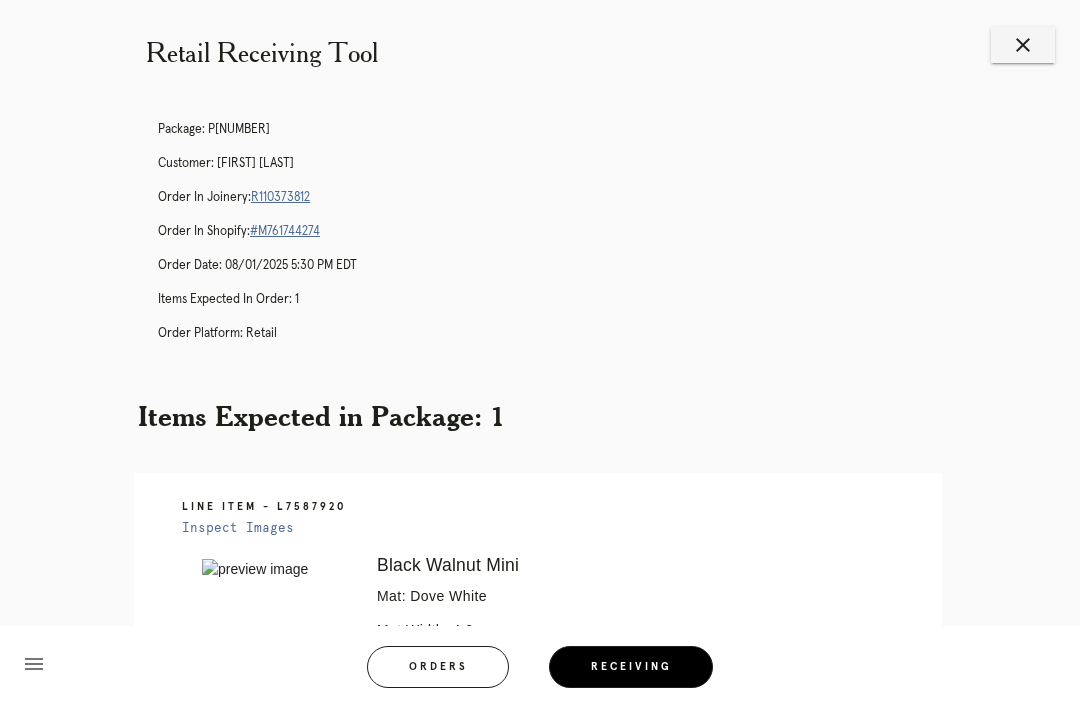 click on "Orders" at bounding box center [438, 667] 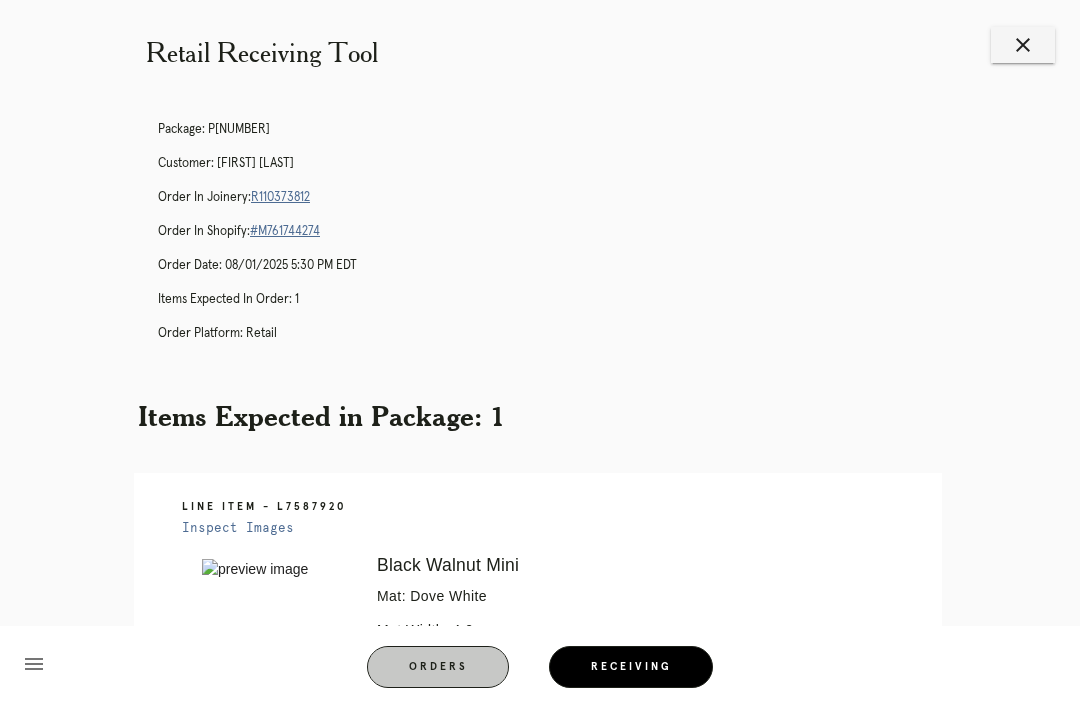scroll, scrollTop: 0, scrollLeft: 0, axis: both 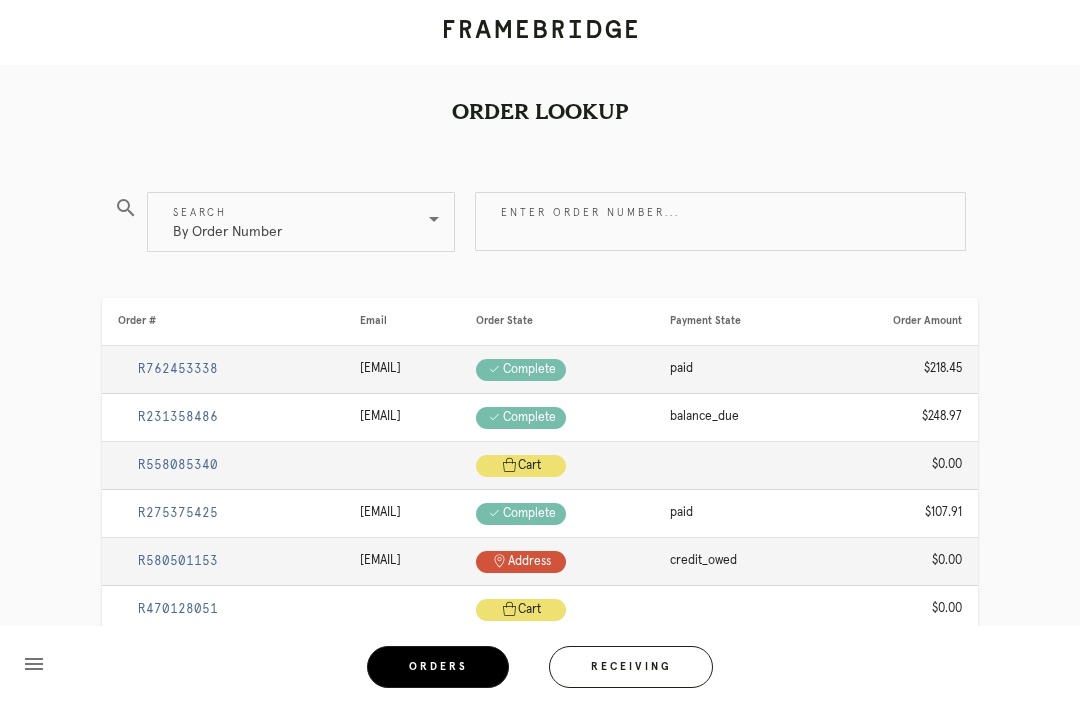 click on "Enter order number..." at bounding box center (720, 221) 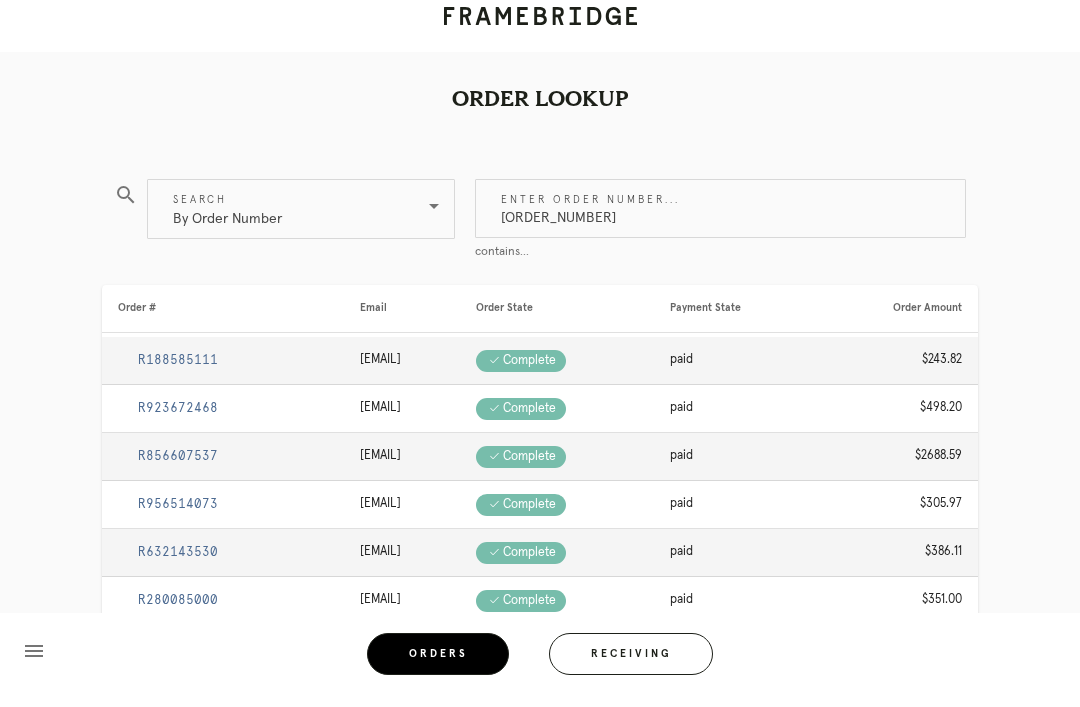 type on "M761735517" 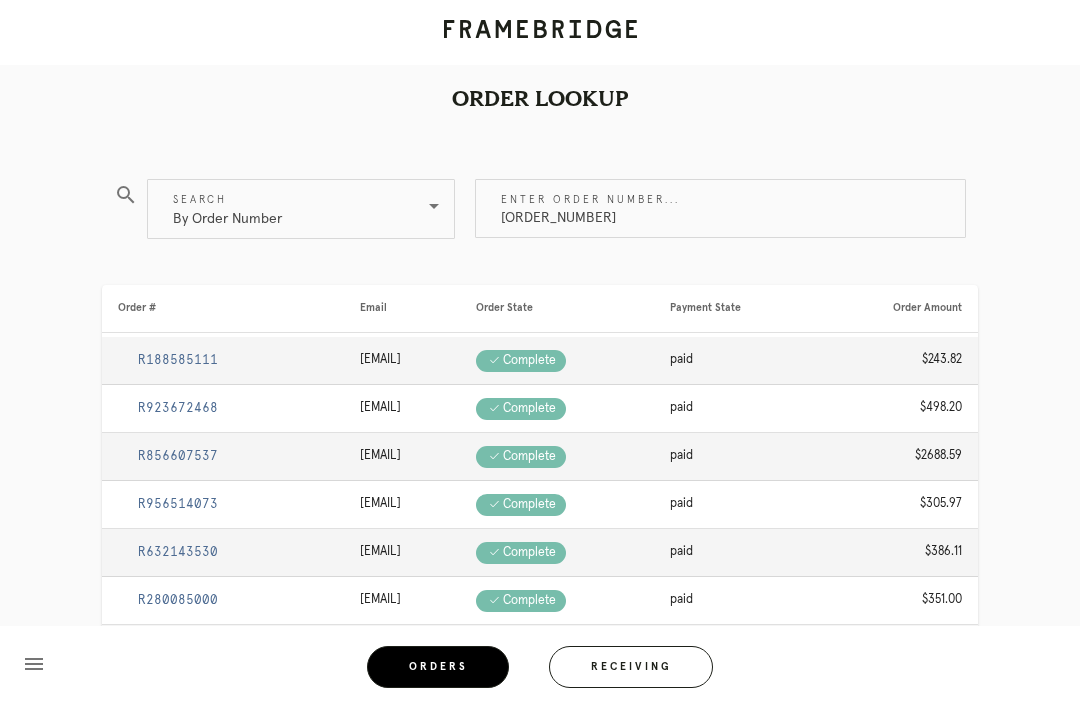 click on "M761735517" at bounding box center (720, 208) 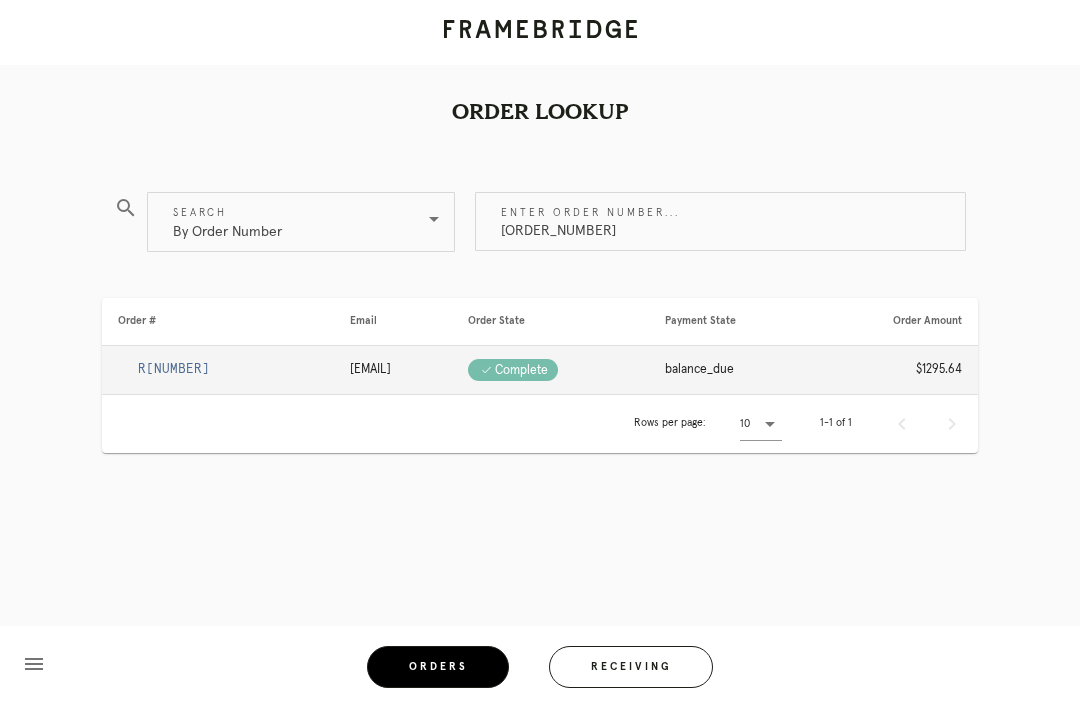 scroll, scrollTop: 0, scrollLeft: 0, axis: both 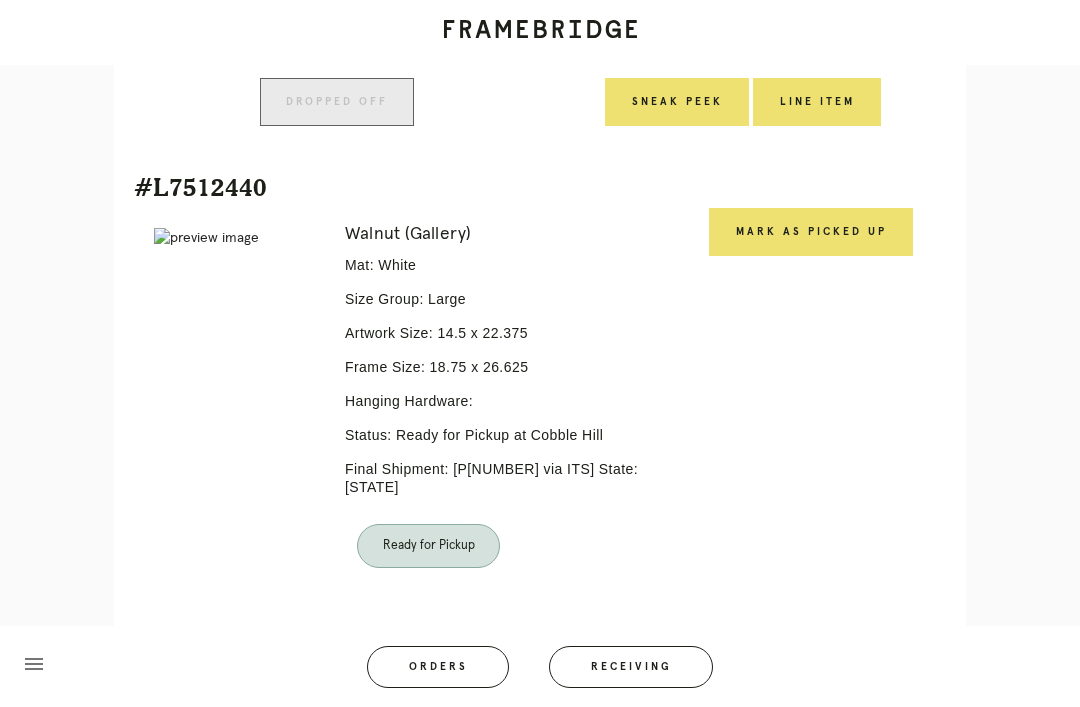 click on "Mark as Picked Up" at bounding box center [811, 232] 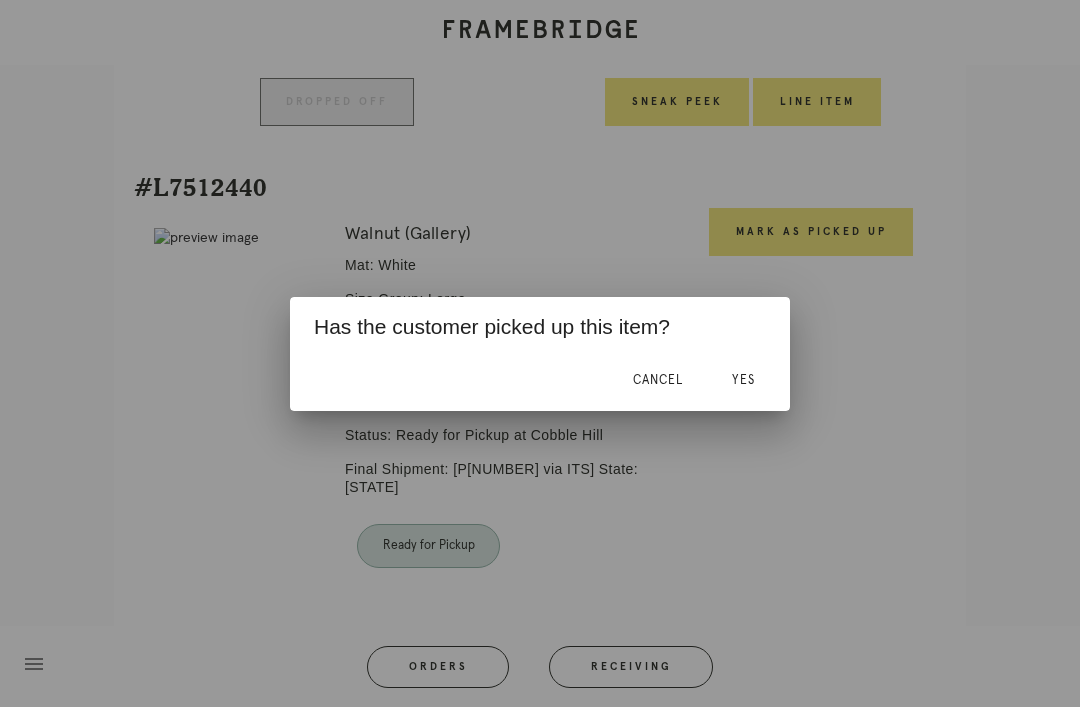 click on "Yes" at bounding box center (743, 381) 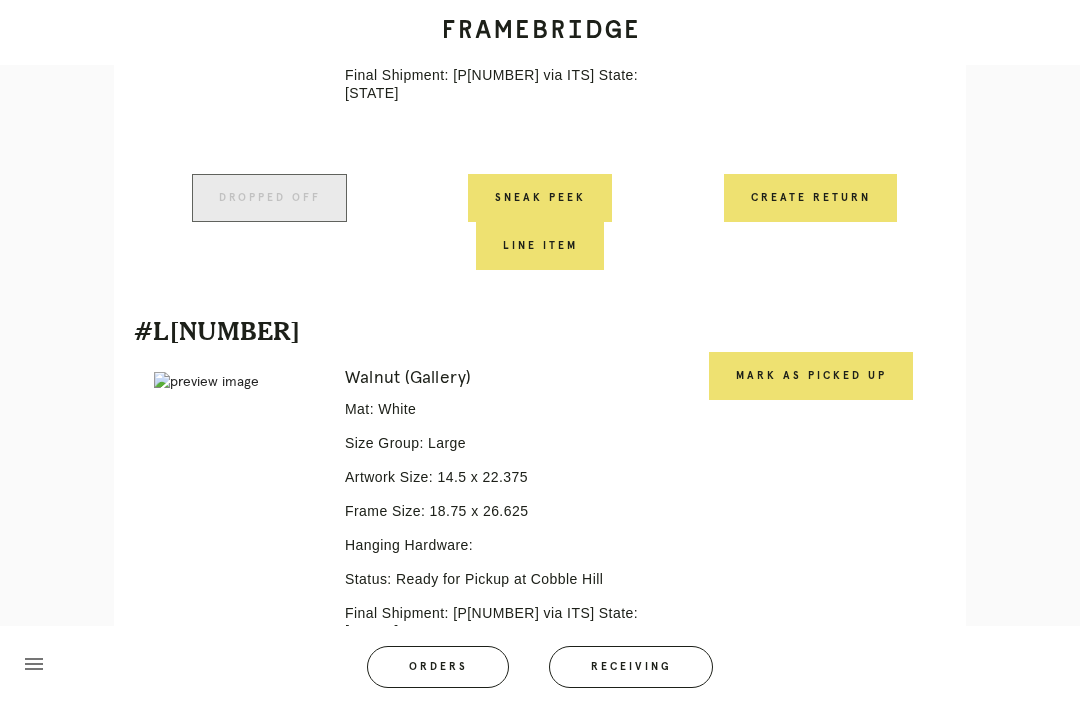 scroll, scrollTop: 866, scrollLeft: 0, axis: vertical 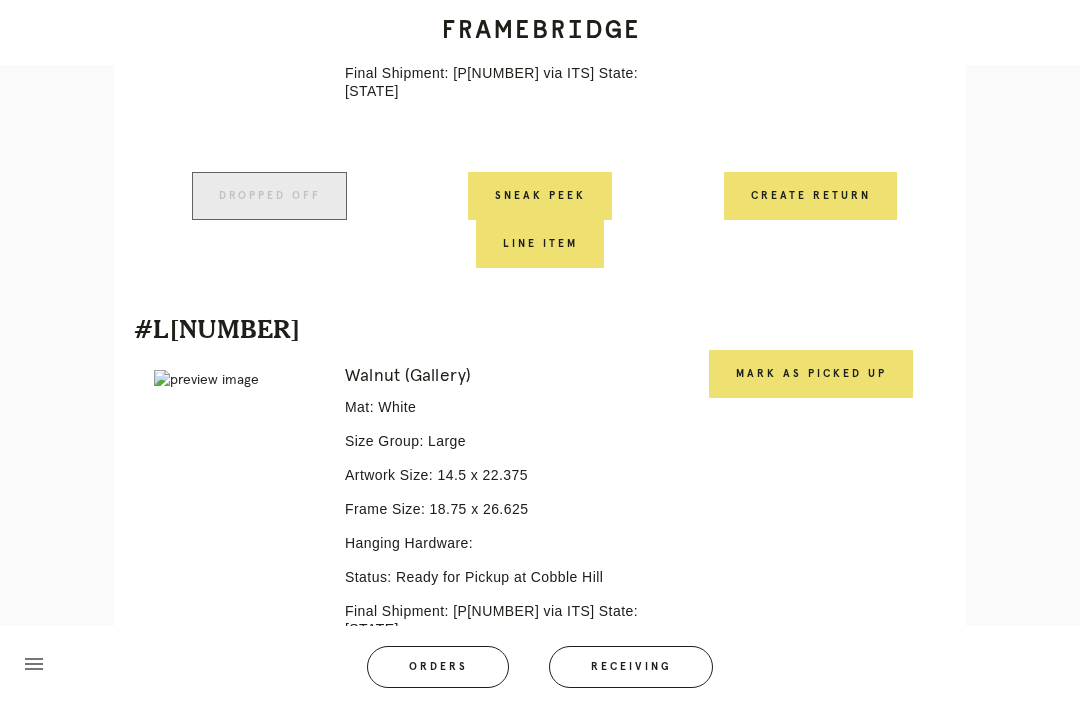 click on "Mark as Picked Up" at bounding box center (811, 374) 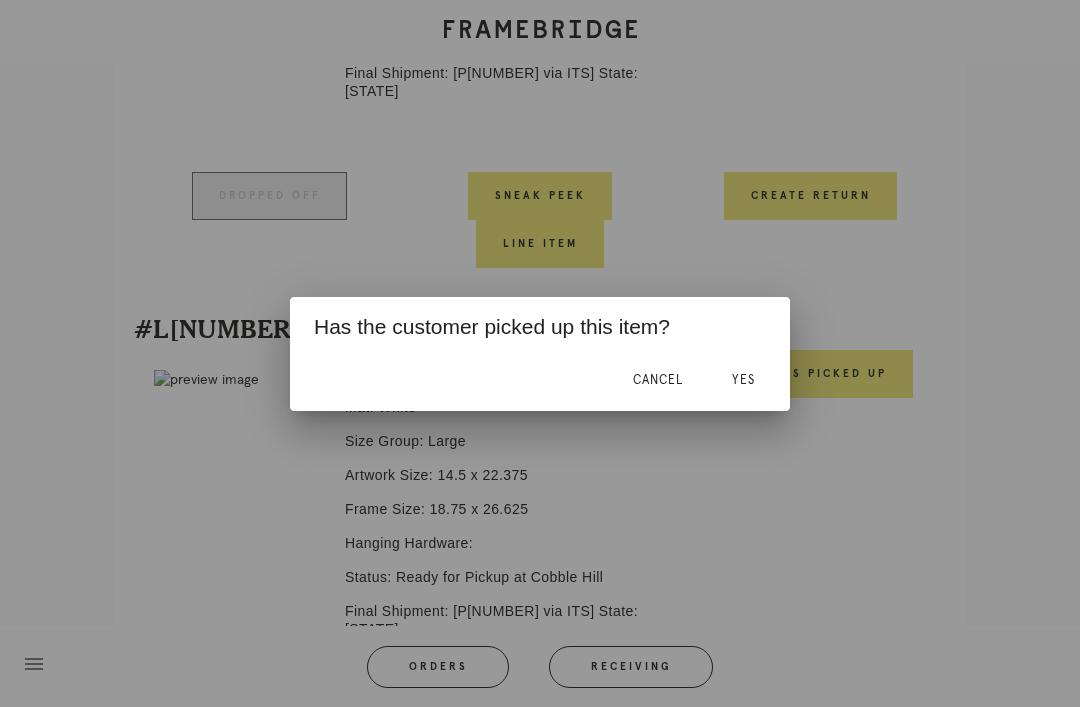 click on "Yes" at bounding box center [743, 381] 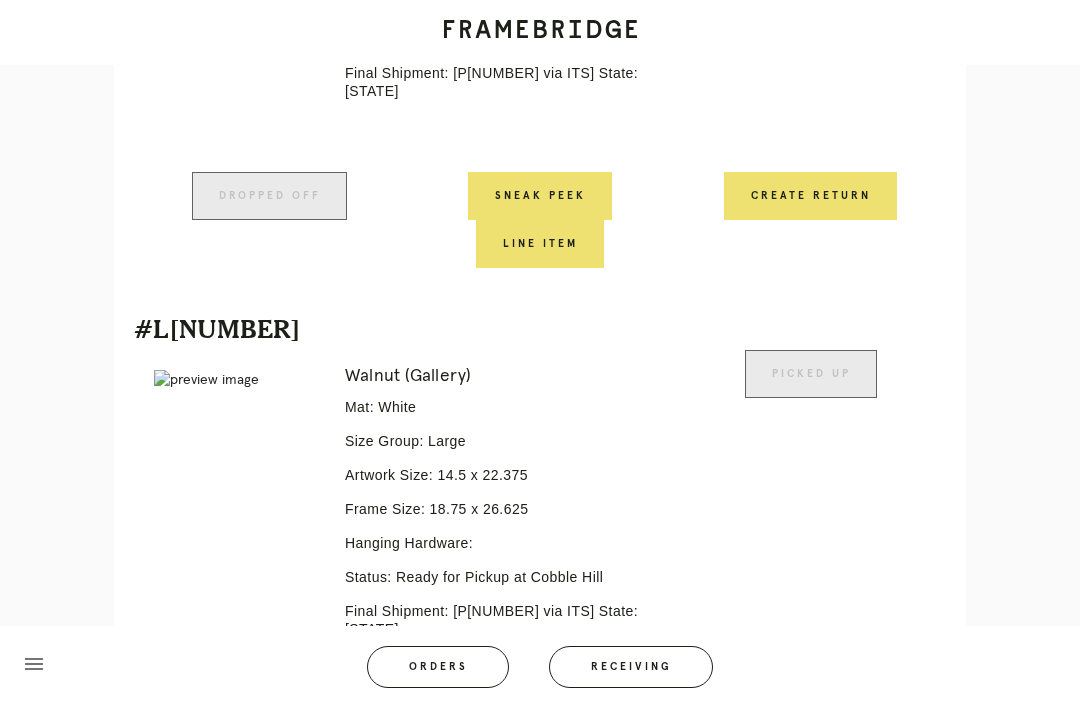 click on "Picked Up" at bounding box center [810, 530] 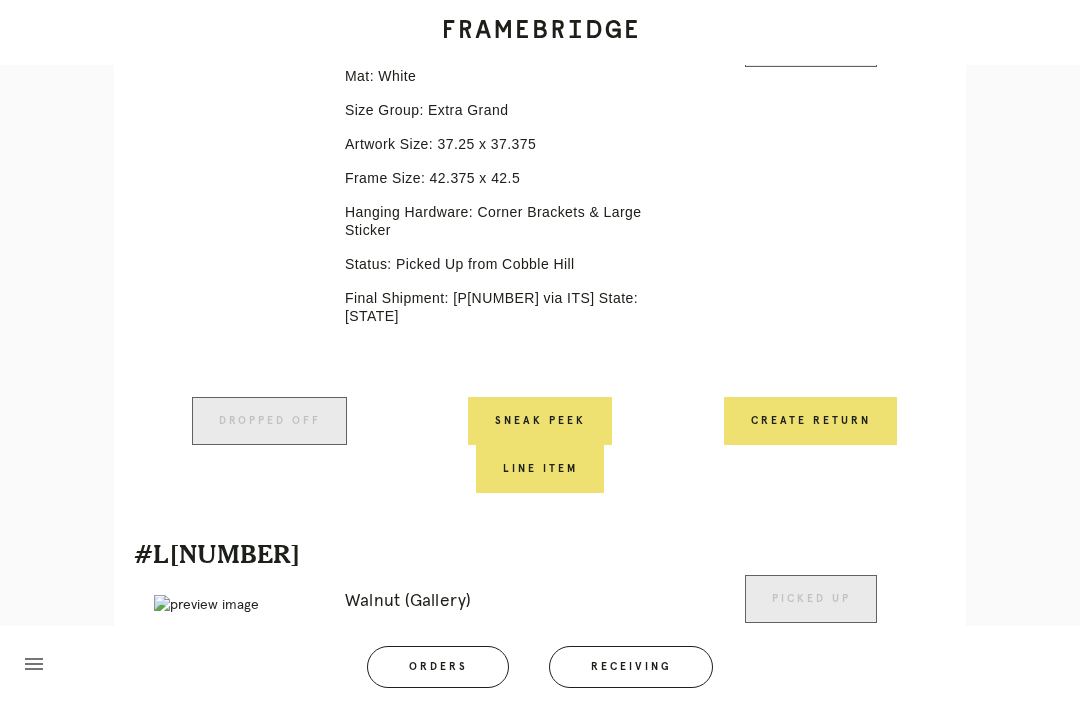 scroll, scrollTop: 0, scrollLeft: 0, axis: both 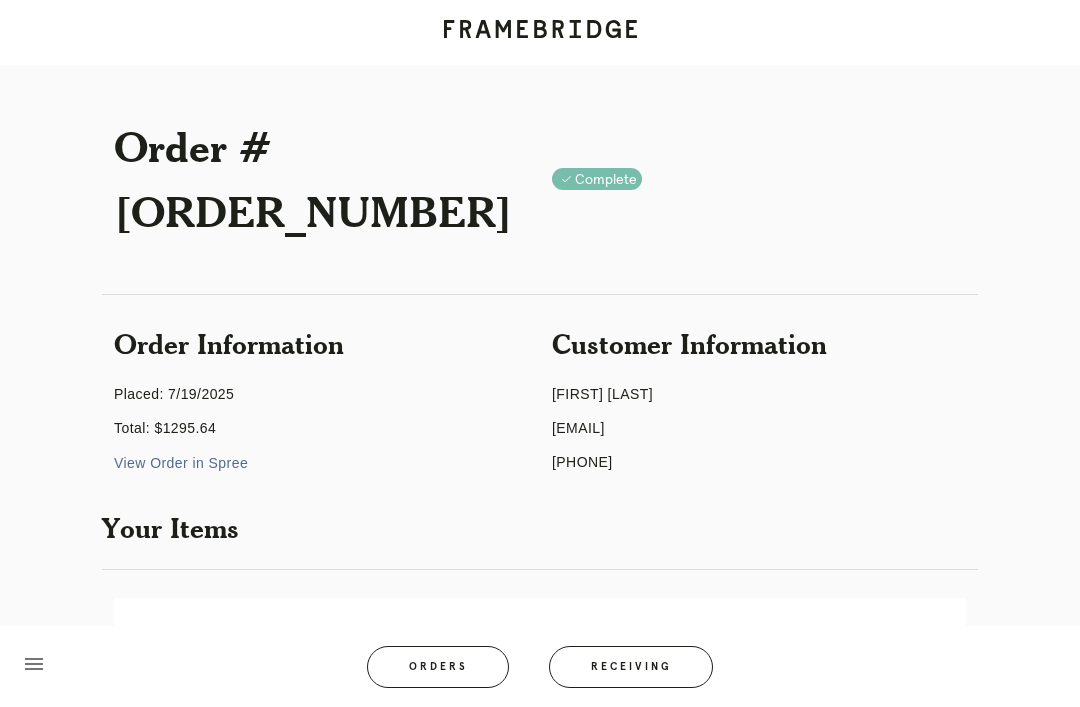 click on "Receiving" at bounding box center (631, 667) 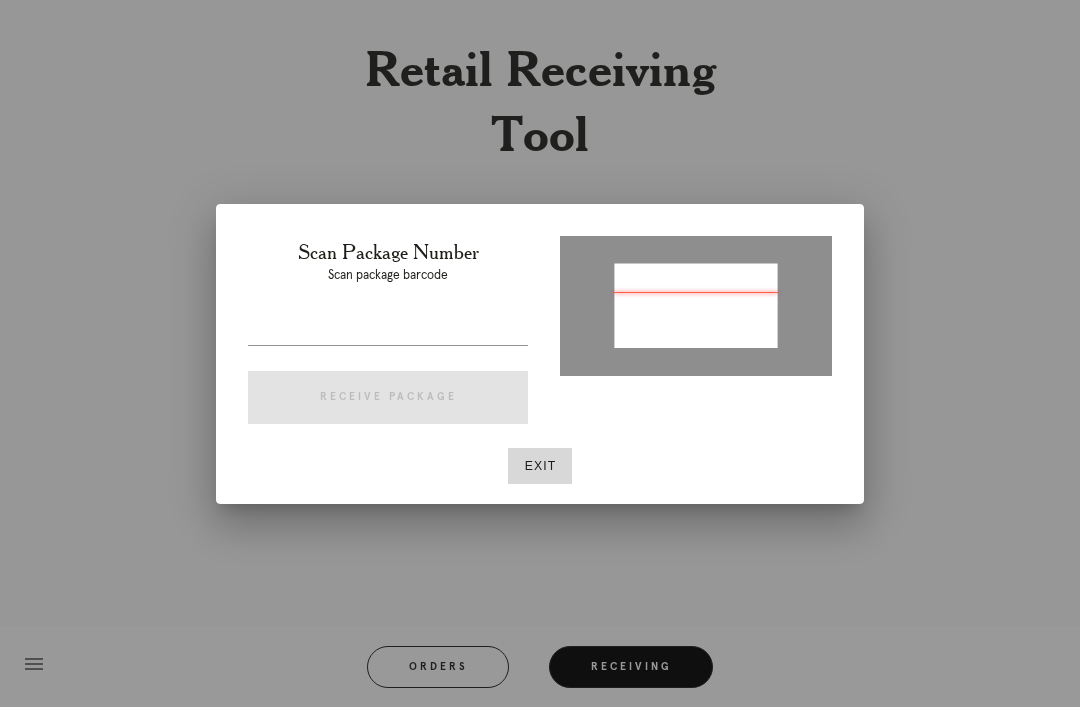 type on "P427233186253298" 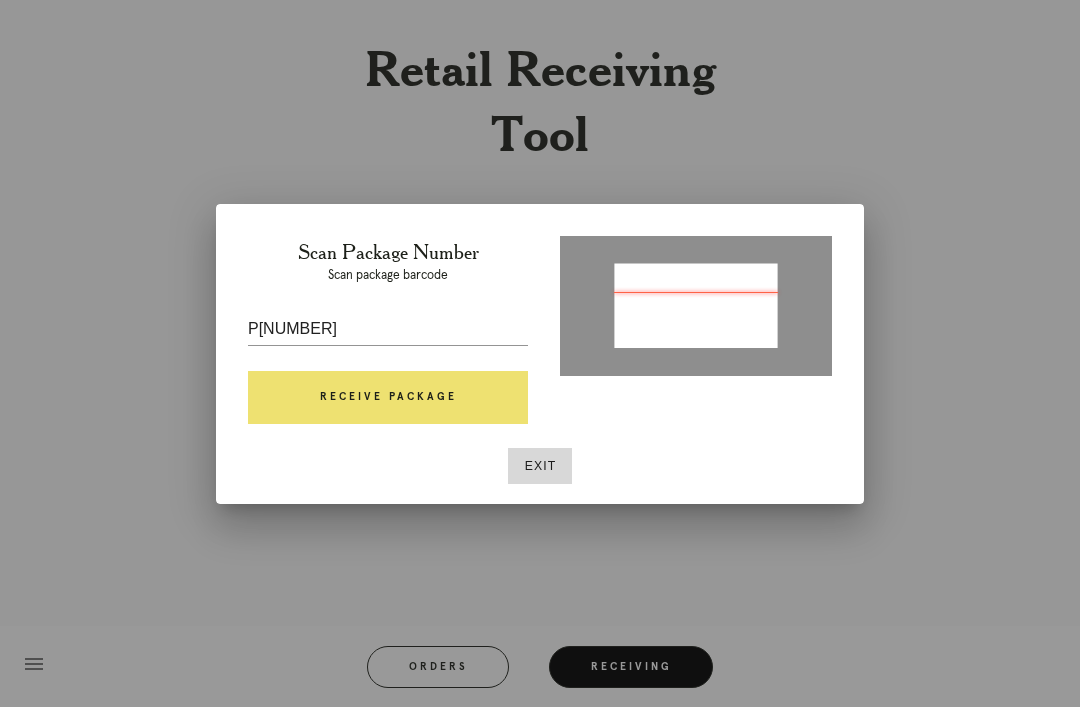 click on "Receive Package" at bounding box center [388, 398] 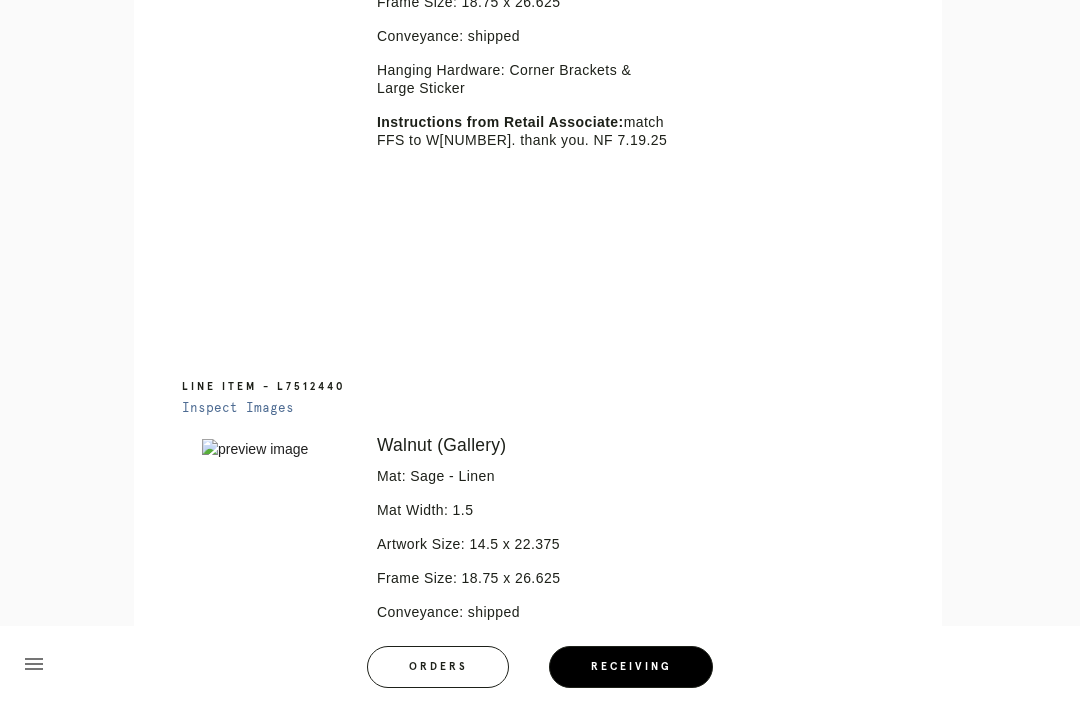 scroll, scrollTop: 710, scrollLeft: 0, axis: vertical 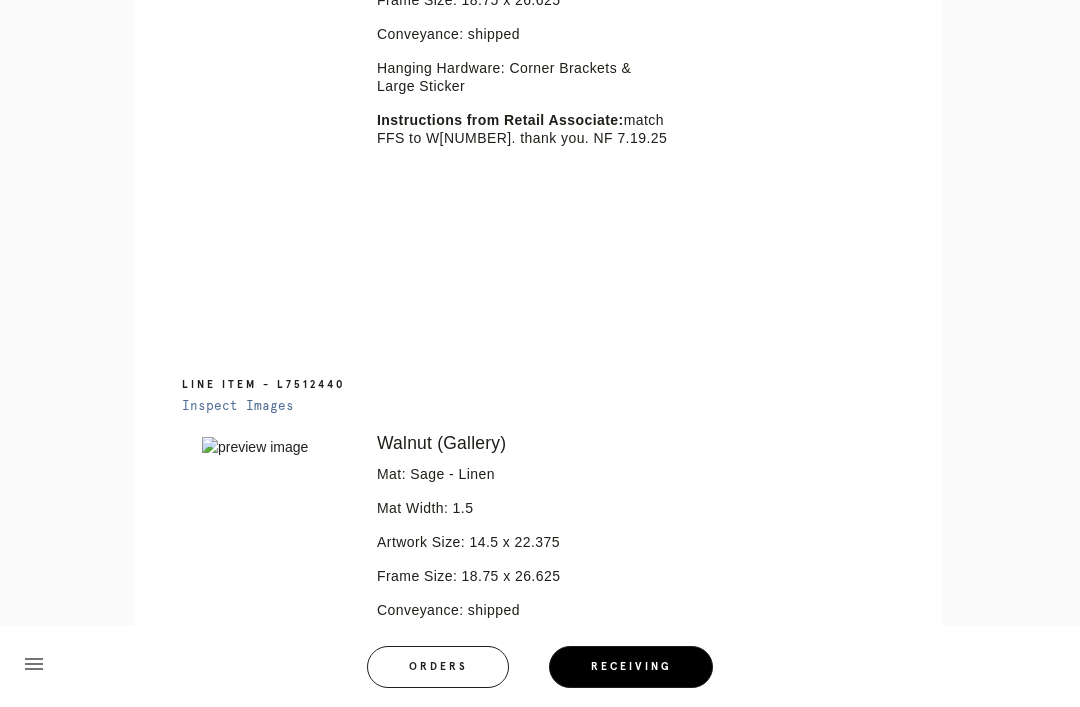 click on "Walnut (Gallery)
Mat: Sage - Linen
Mat Width: 1.5
Artwork Size:
14.5
x
22.375
Frame Size:
18.75
x
26.625
Conveyance: shipped
Hanging Hardware: Corner Brackets & Large Sticker
Instructions from Retail Associate:
match FFS to W806554779251965. thank you. NF 7.19.25" at bounding box center (525, 606) 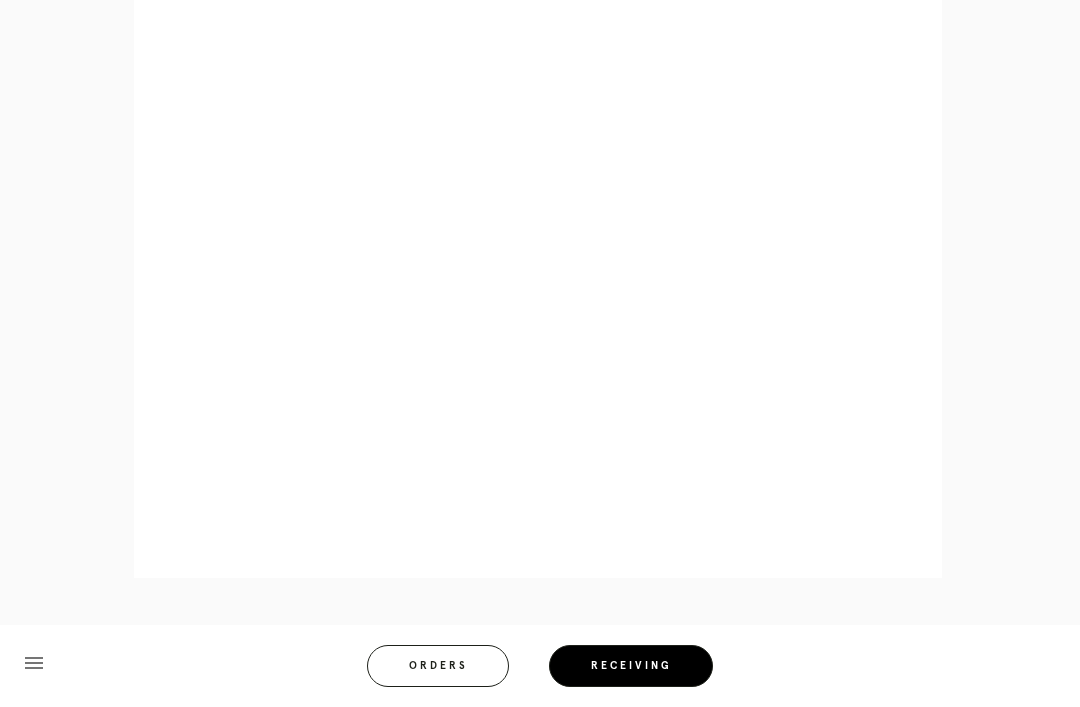 scroll, scrollTop: 1586, scrollLeft: 0, axis: vertical 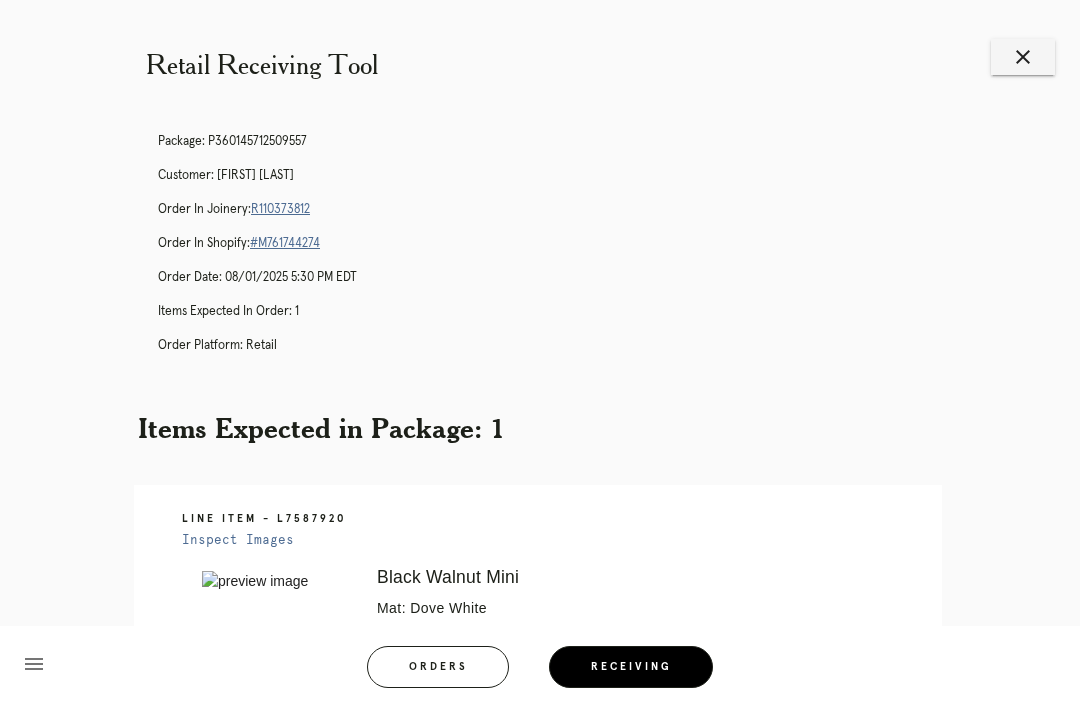 click on "close" at bounding box center (1023, 57) 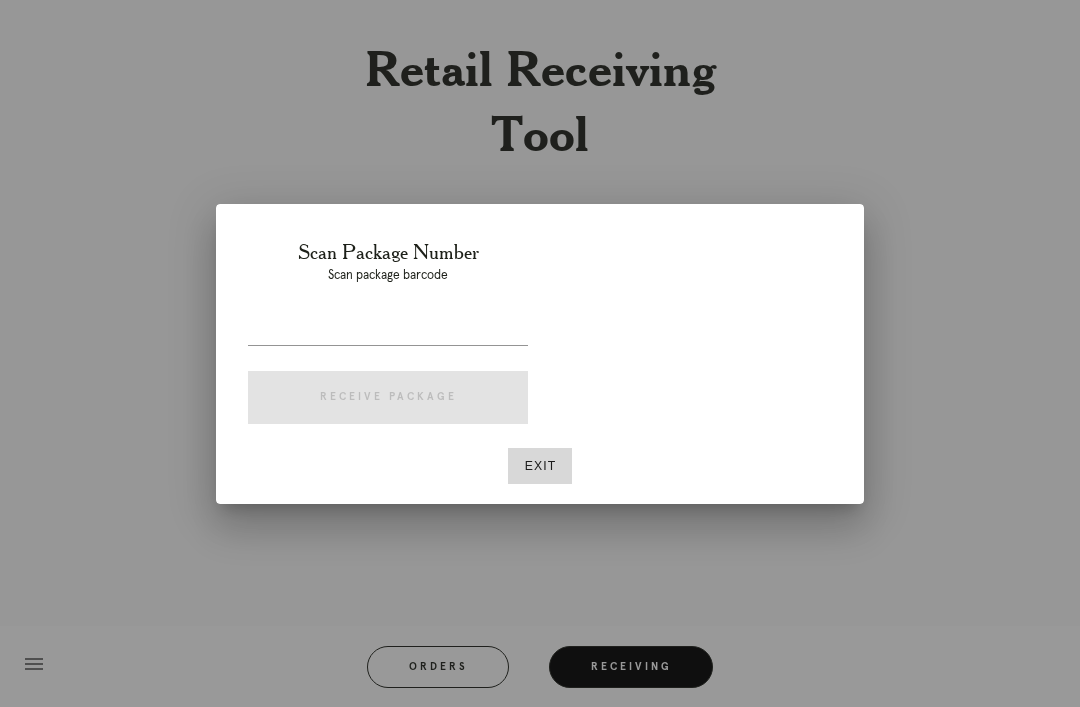 scroll, scrollTop: 0, scrollLeft: 0, axis: both 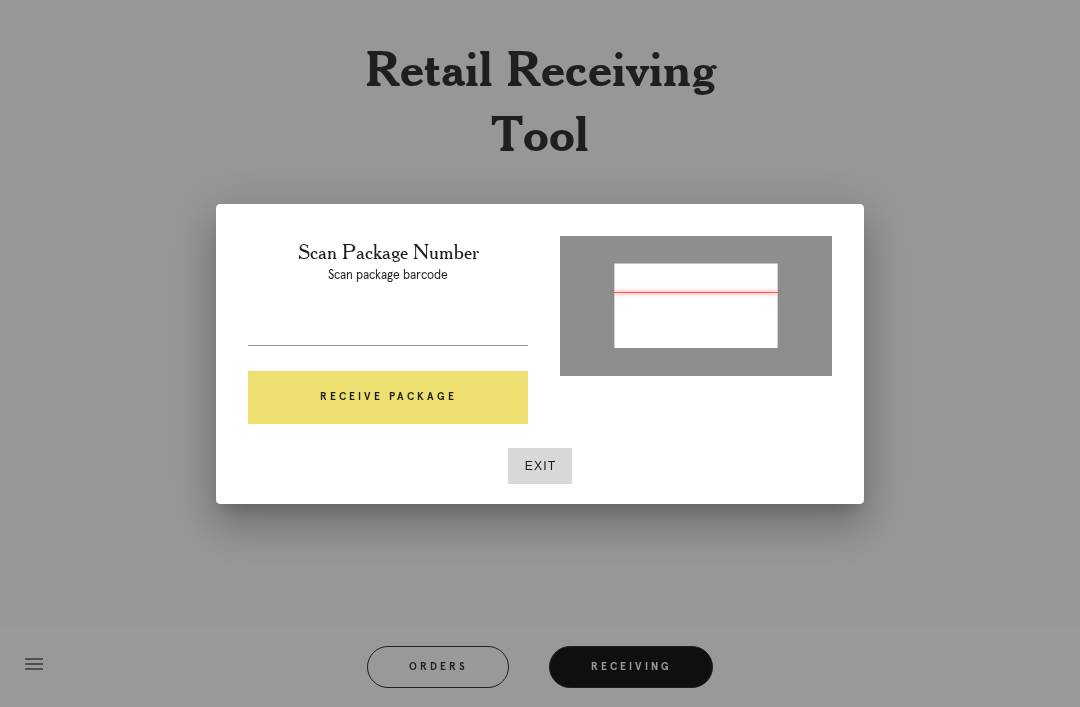 type on "P531556181733795" 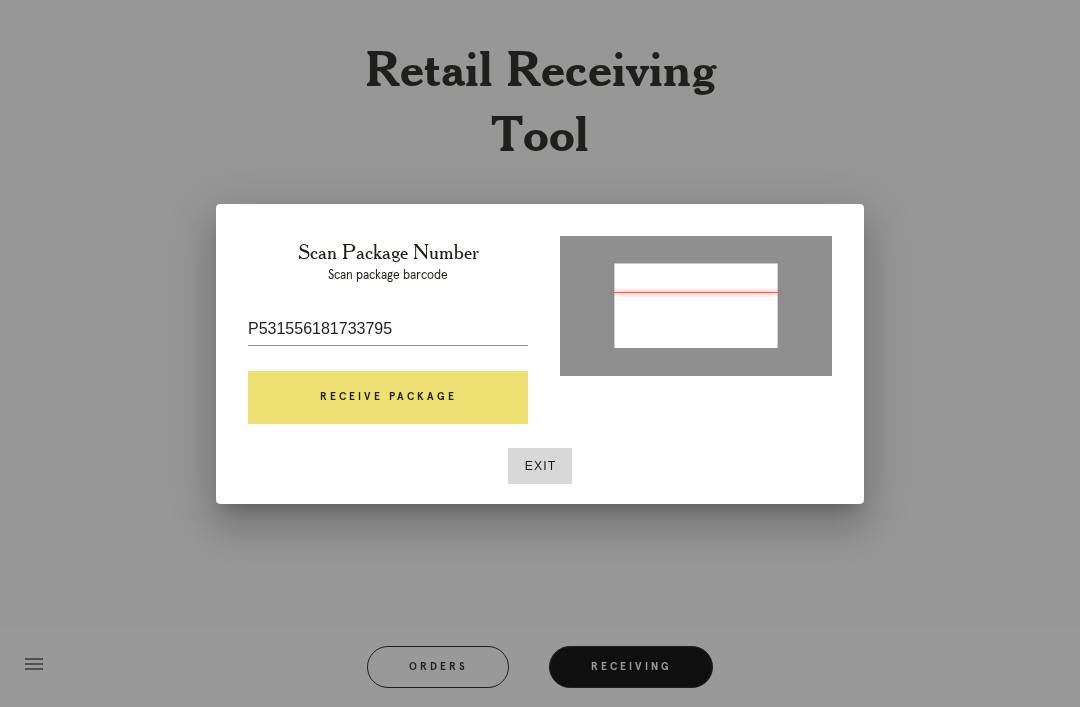 click on "Receive Package" at bounding box center (388, 398) 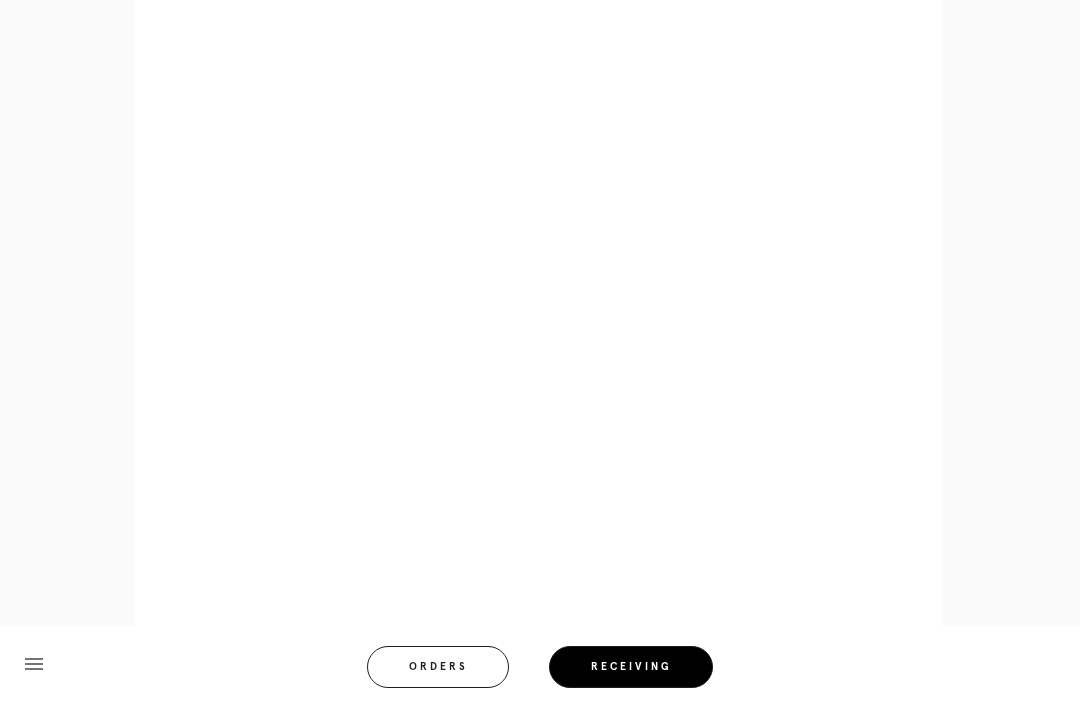 scroll, scrollTop: 1906, scrollLeft: 0, axis: vertical 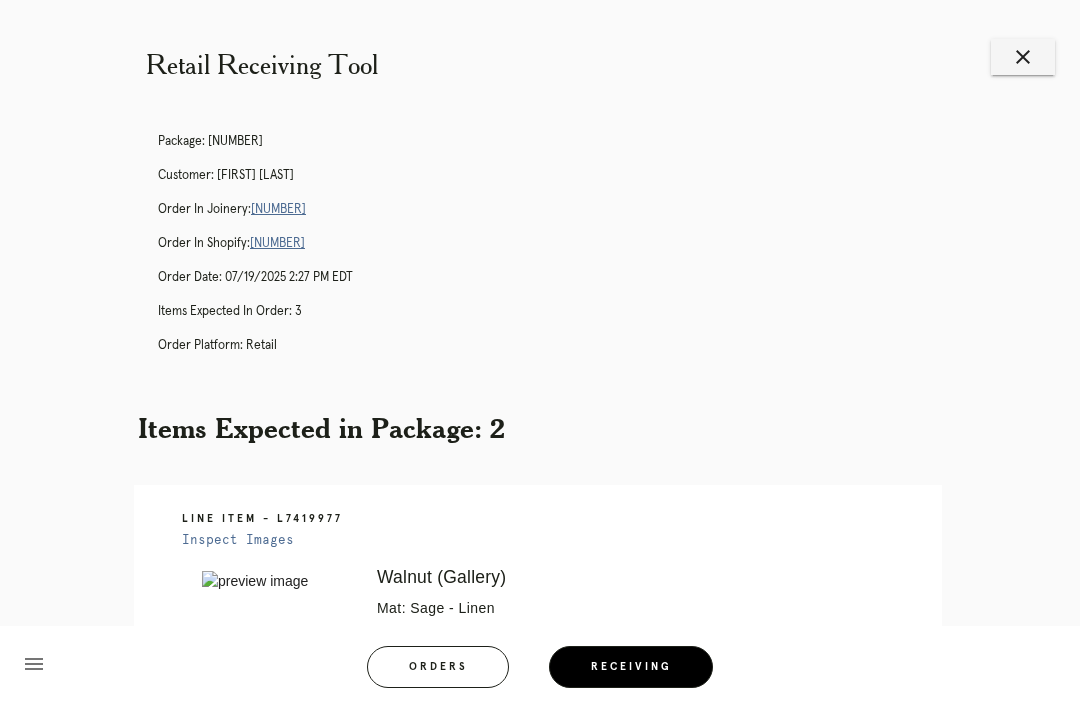 click on "[NUMBER]" at bounding box center (278, 209) 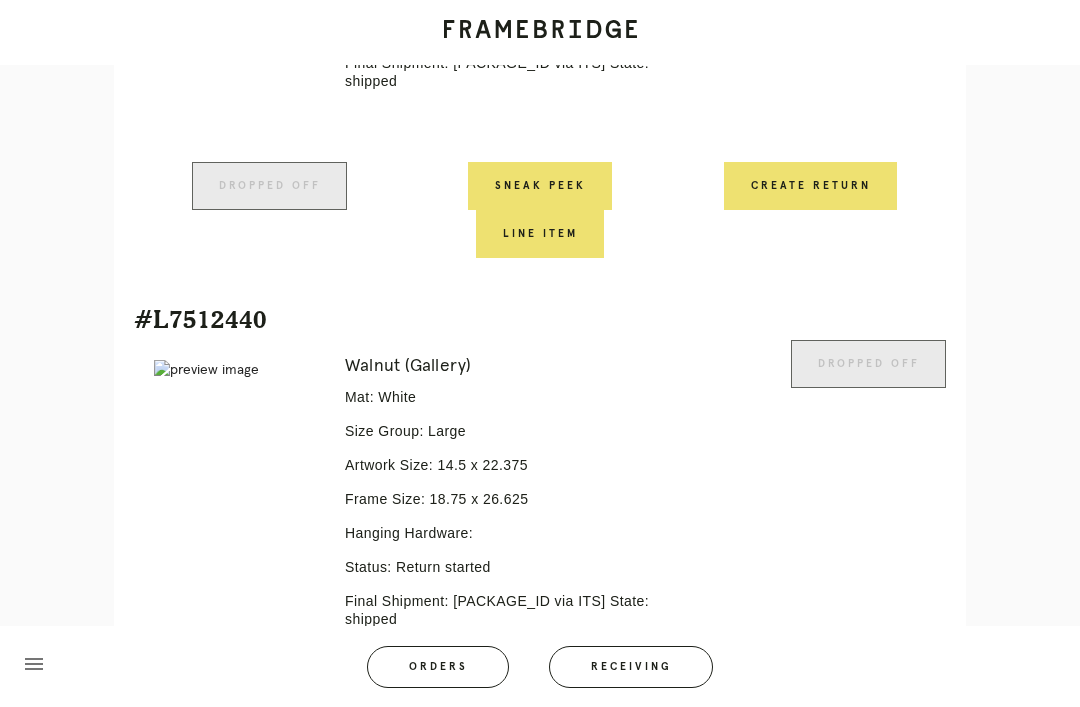 scroll, scrollTop: 1480, scrollLeft: 0, axis: vertical 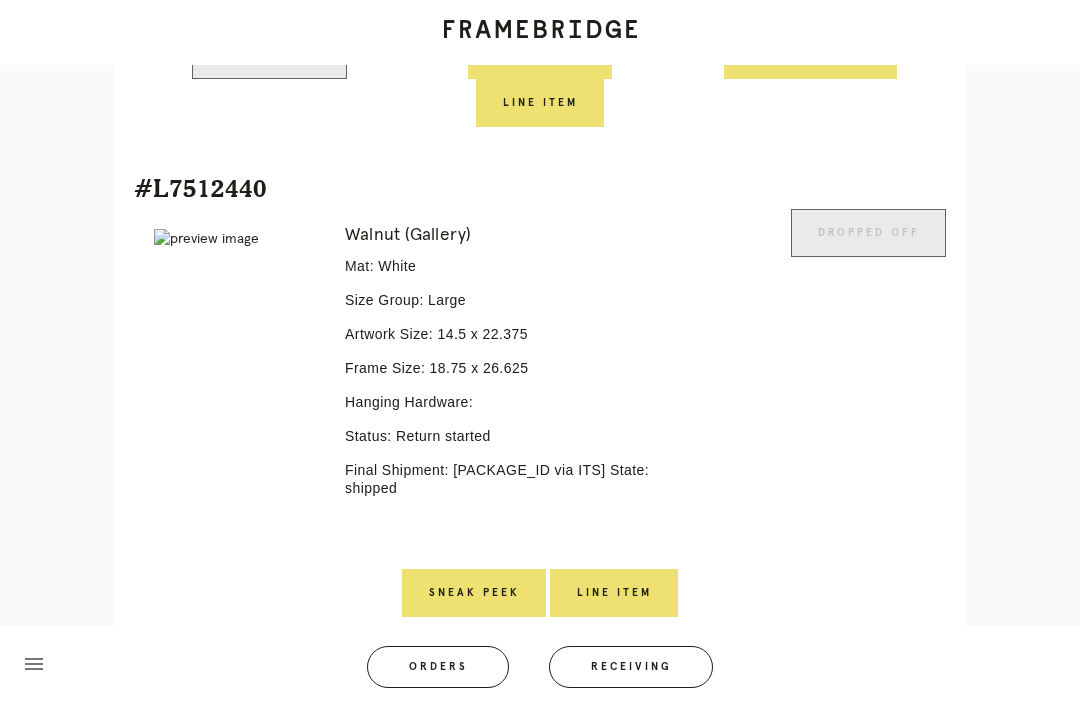 click on "Line Item" at bounding box center (614, 593) 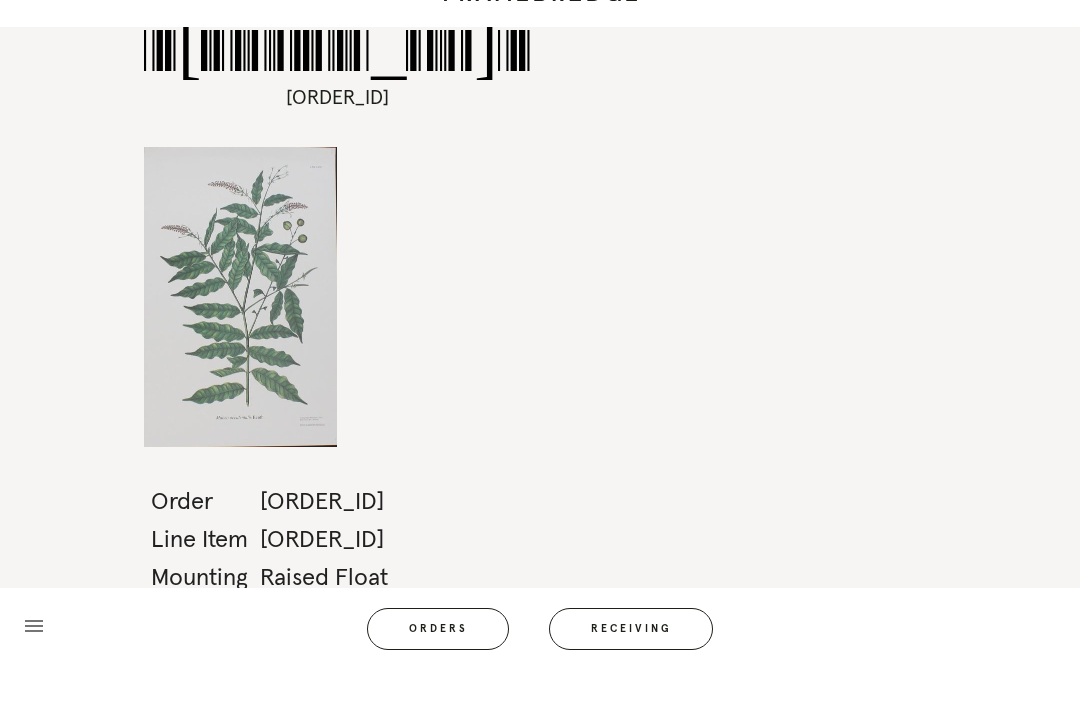 scroll, scrollTop: 0, scrollLeft: 0, axis: both 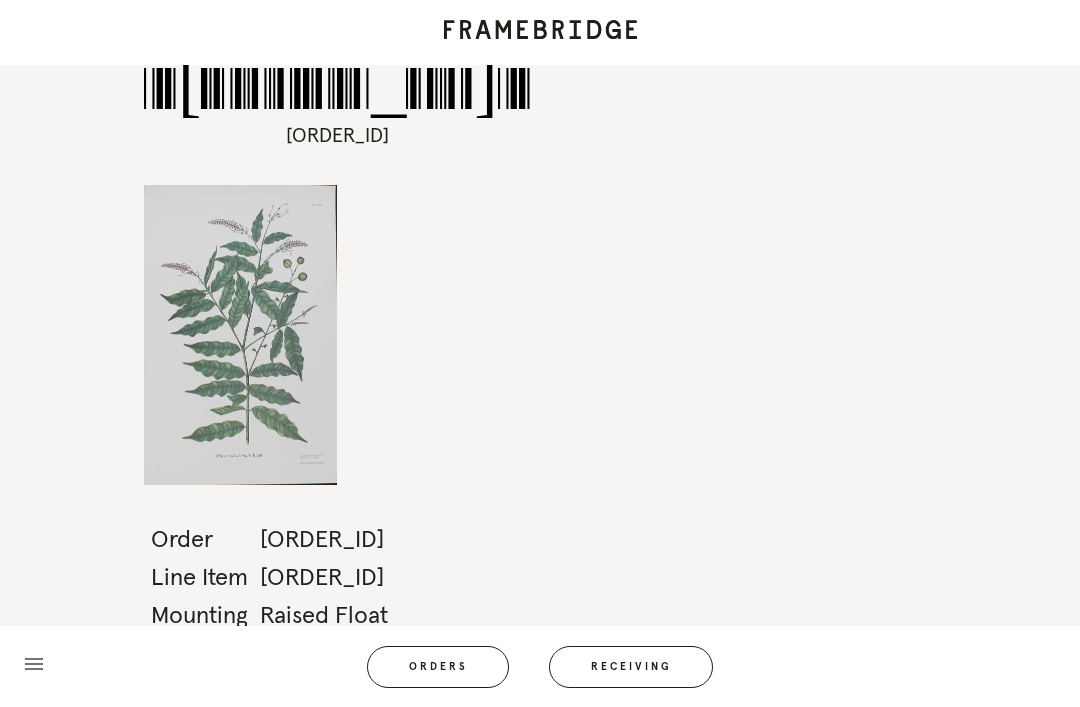 click on "Receiving" at bounding box center [631, 667] 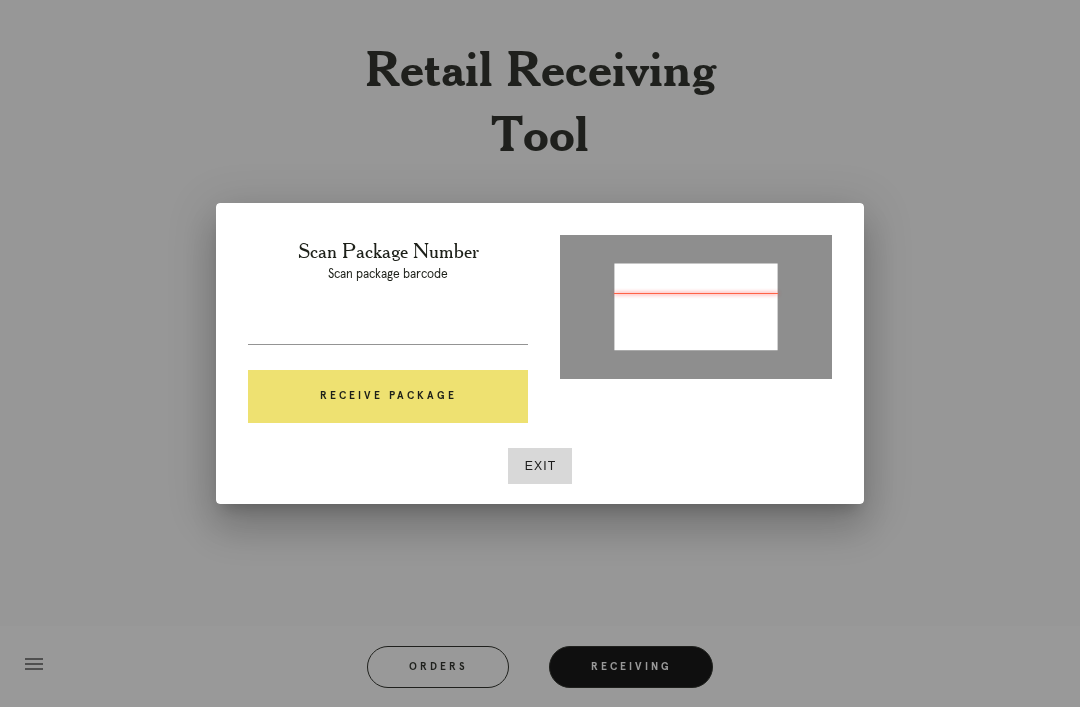 type on "P531556181733795" 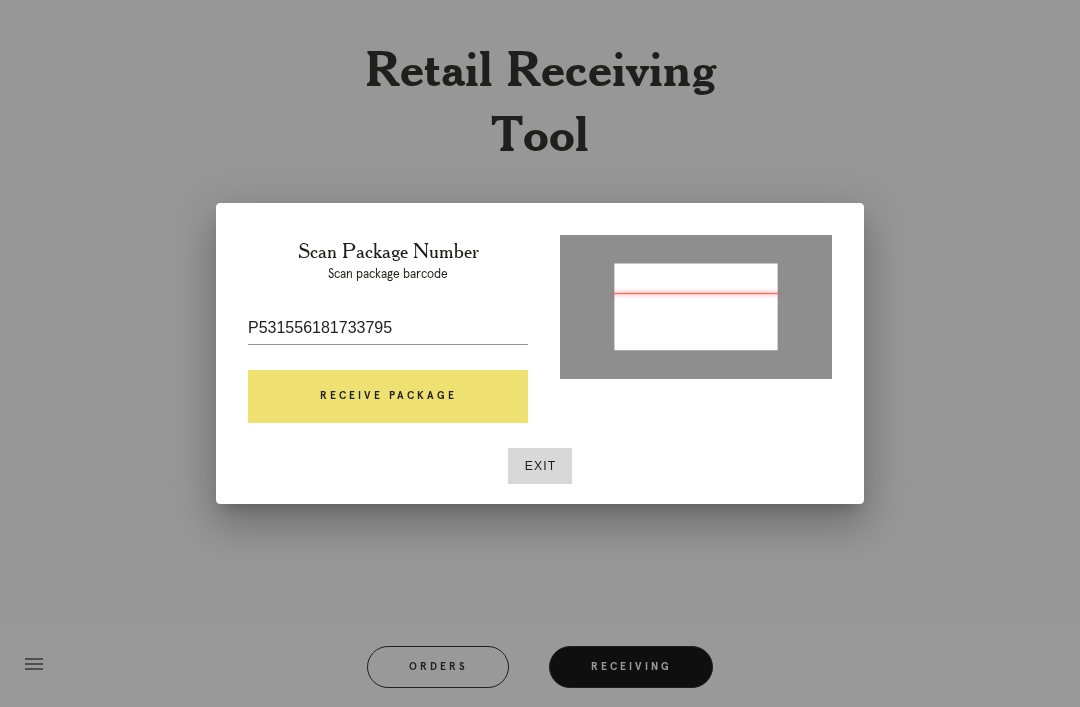 click on "P531556181733795" at bounding box center (388, 328) 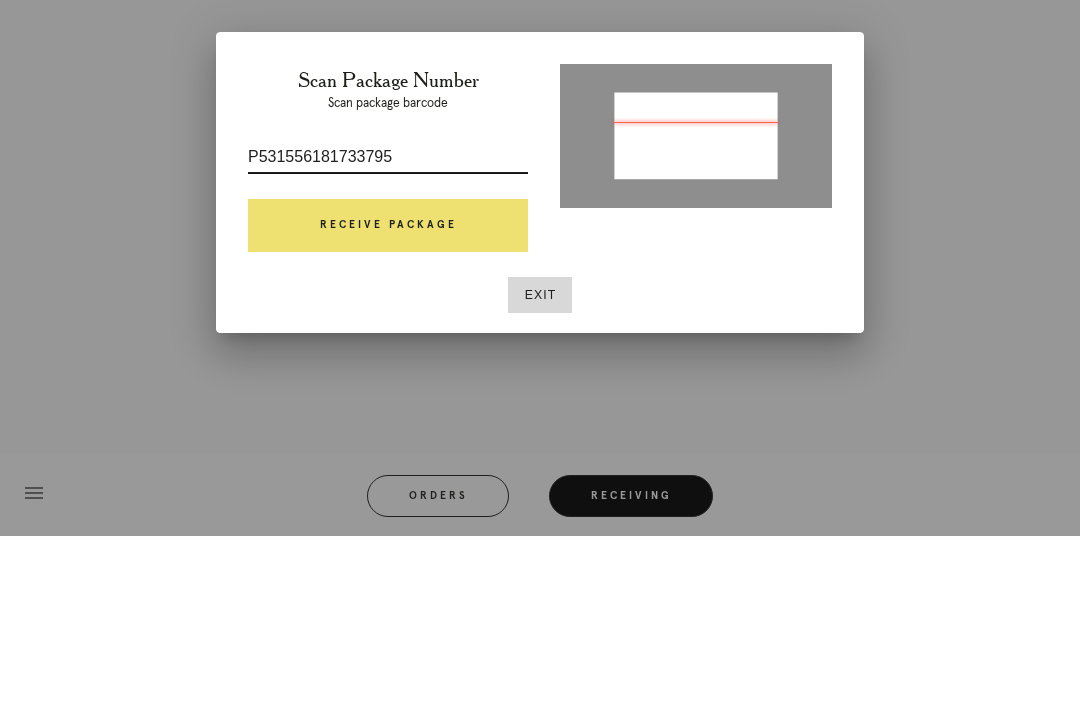 click on "Receive Package" at bounding box center (388, 397) 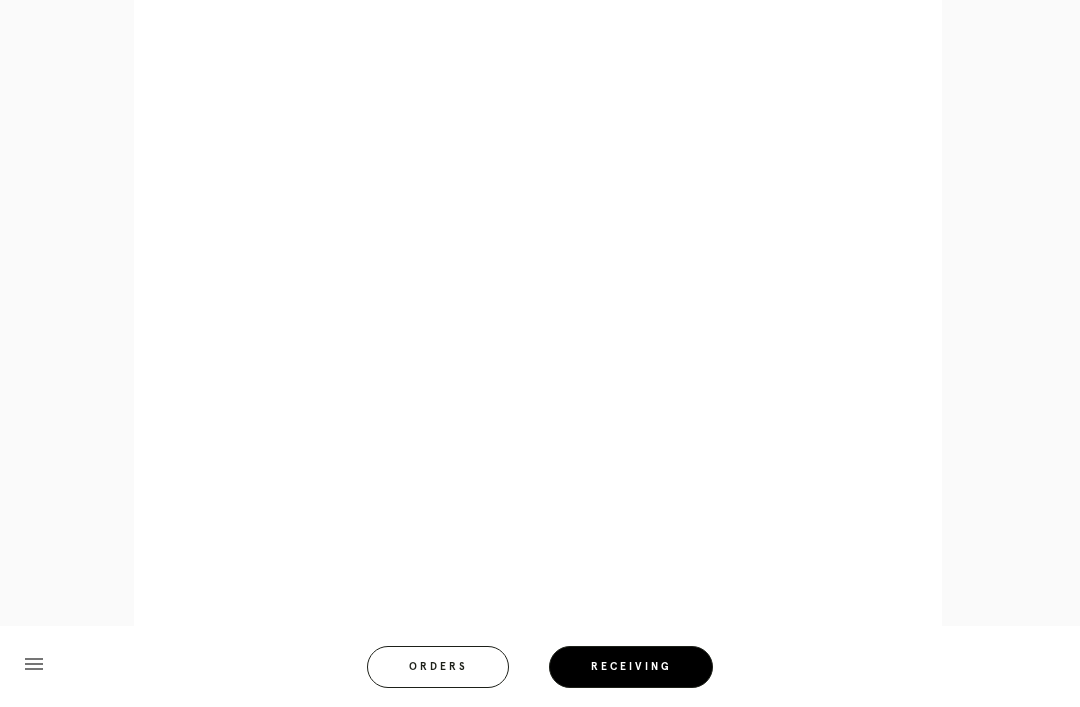 scroll, scrollTop: 1425, scrollLeft: 0, axis: vertical 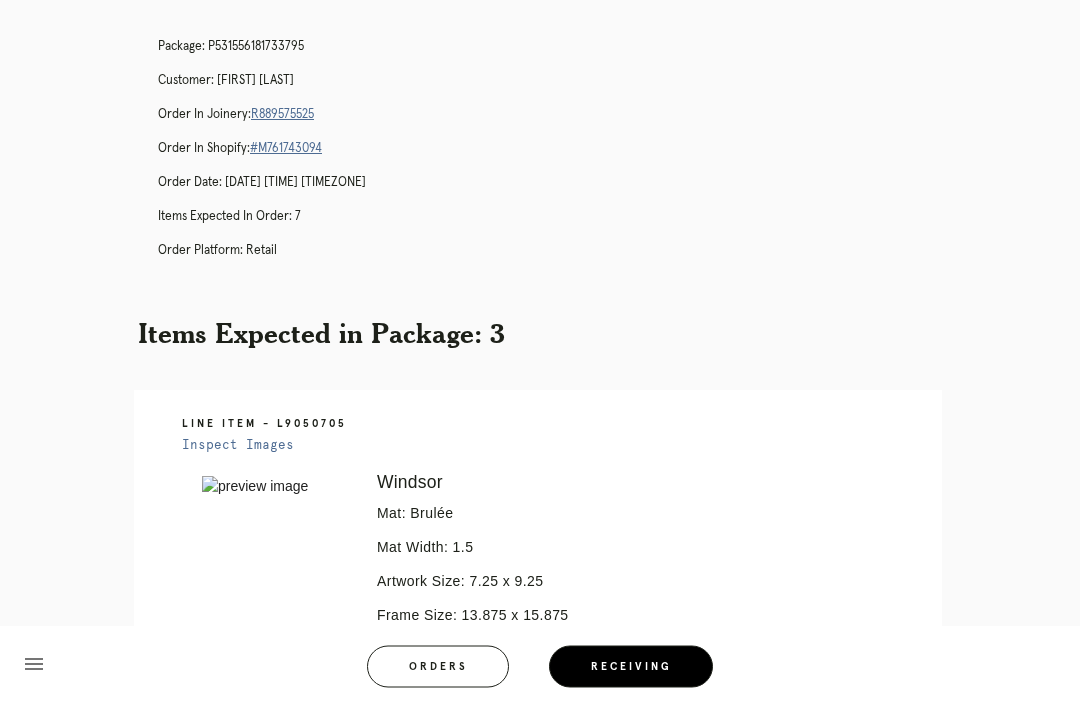 click on "R889575525" at bounding box center [282, 115] 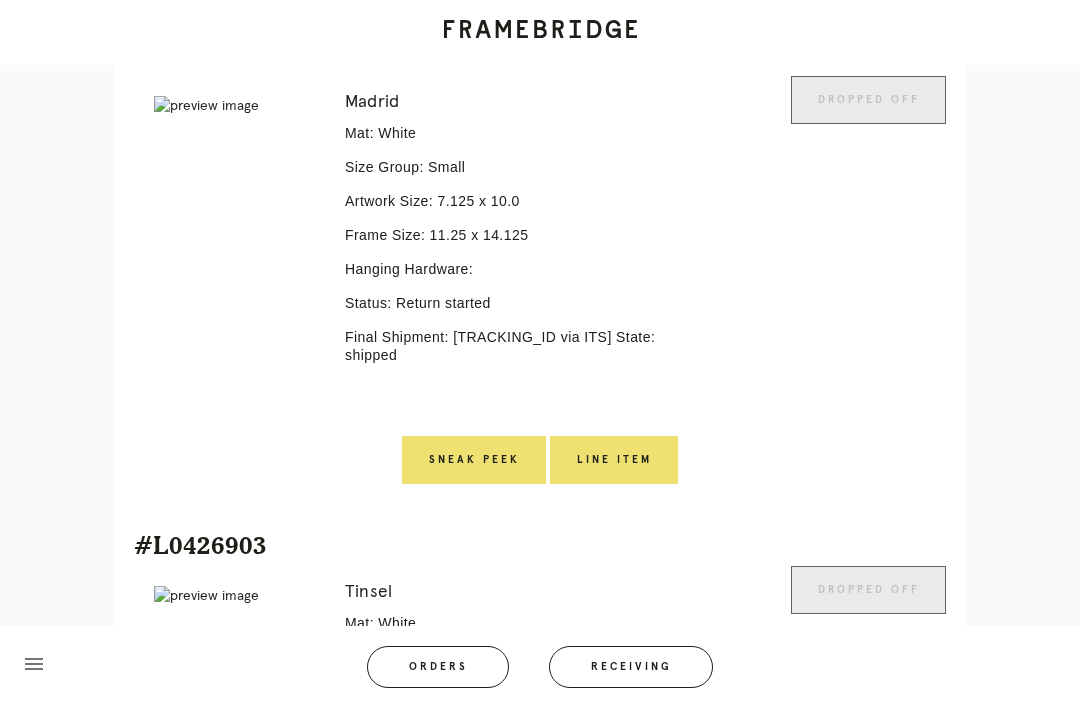 scroll, scrollTop: 514, scrollLeft: 0, axis: vertical 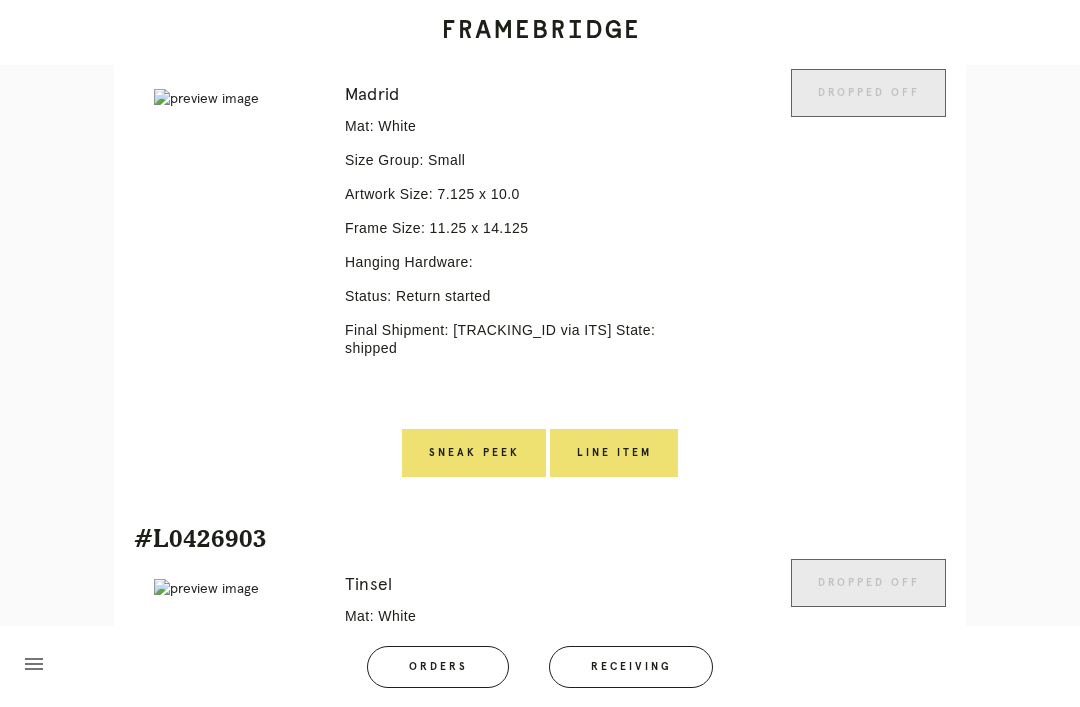 click on "Sneak Peek" at bounding box center (474, 453) 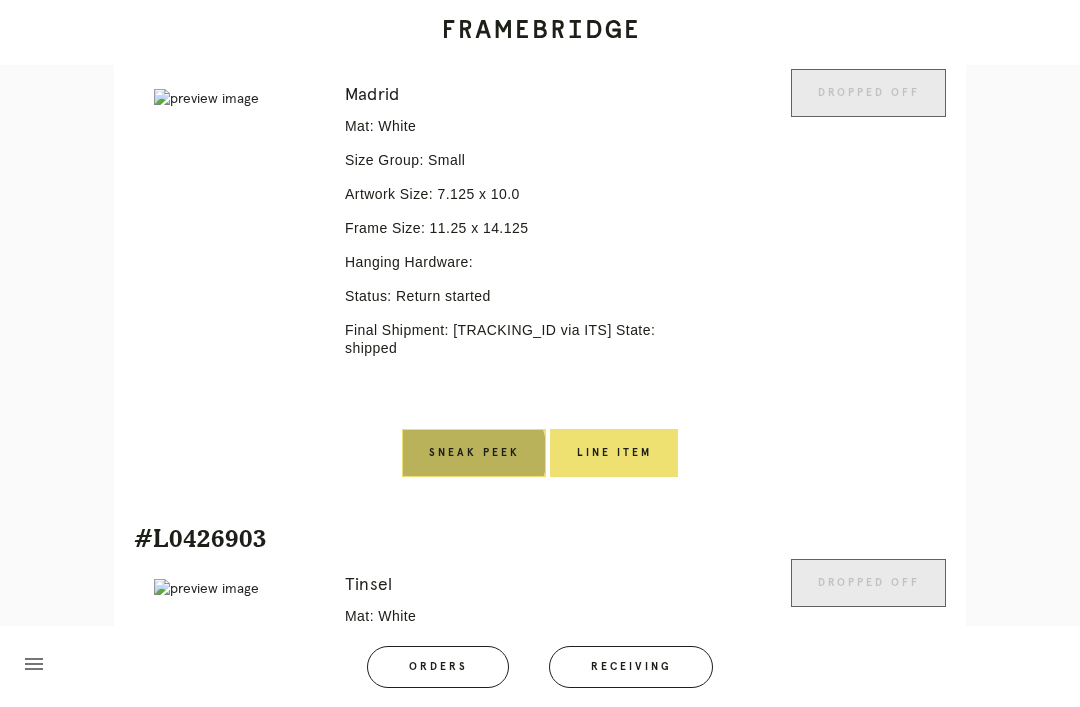 scroll, scrollTop: 0, scrollLeft: 0, axis: both 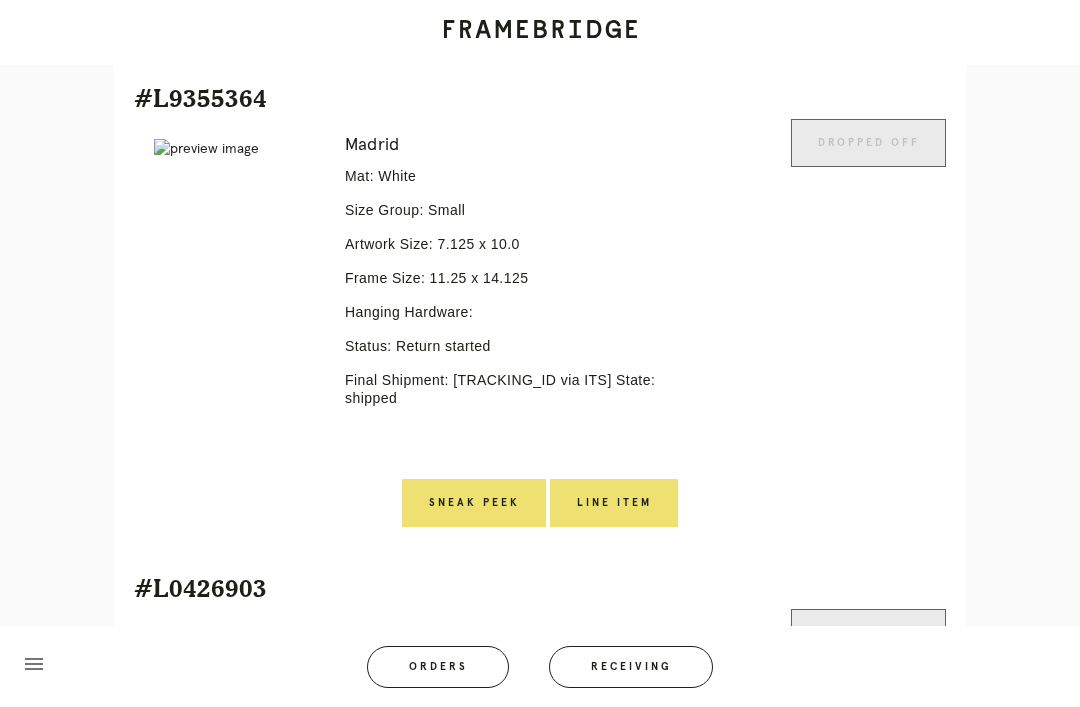 click on "Line Item" at bounding box center (614, 503) 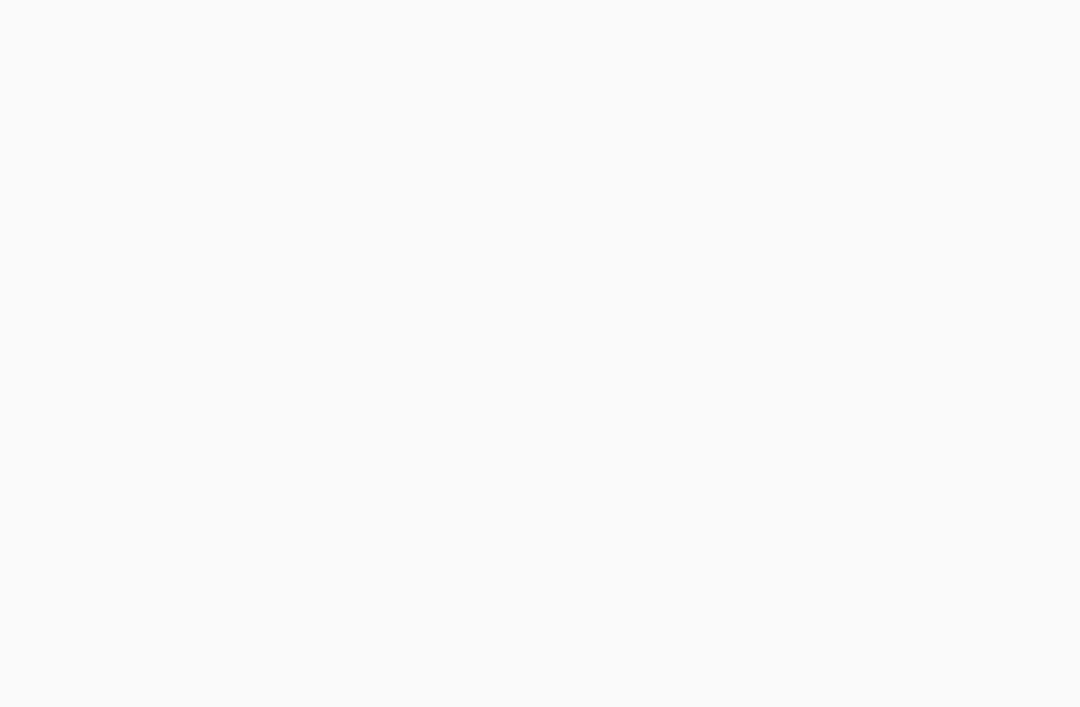 scroll, scrollTop: 0, scrollLeft: 0, axis: both 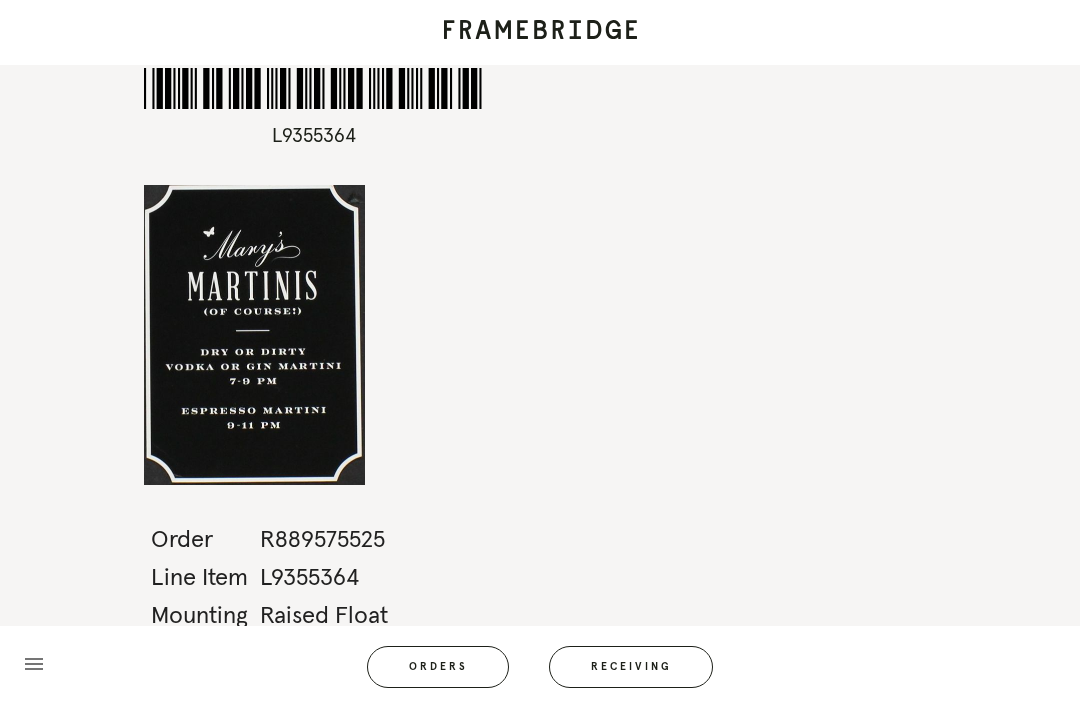 click on "Receiving" at bounding box center (631, 667) 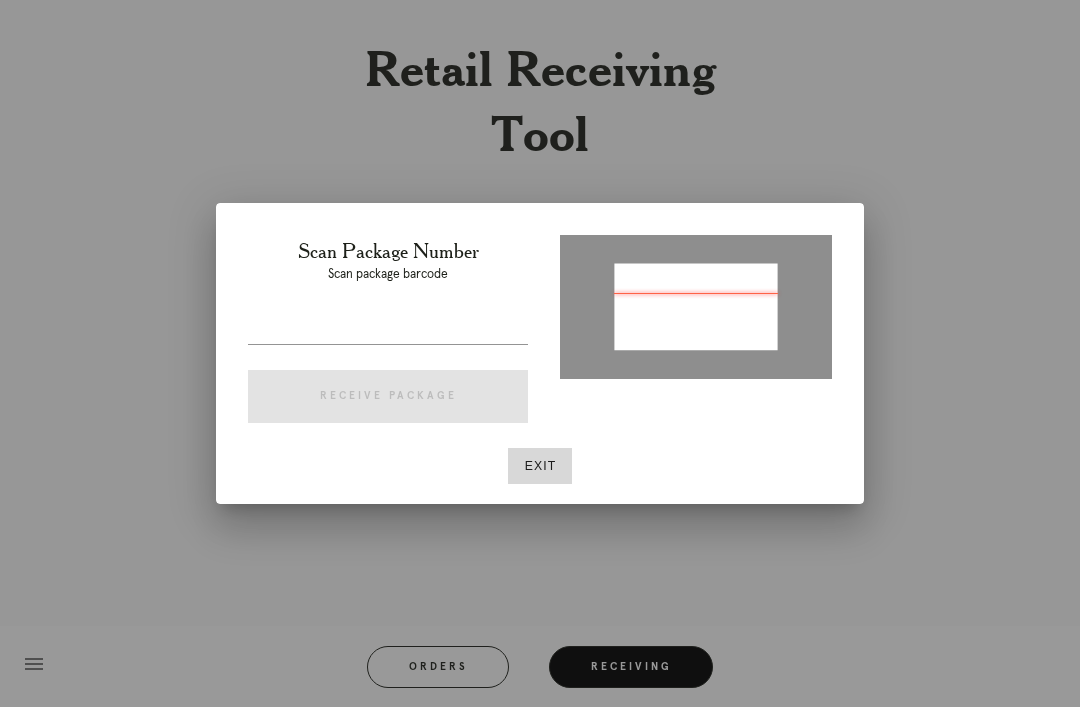 type on "P531556181733795" 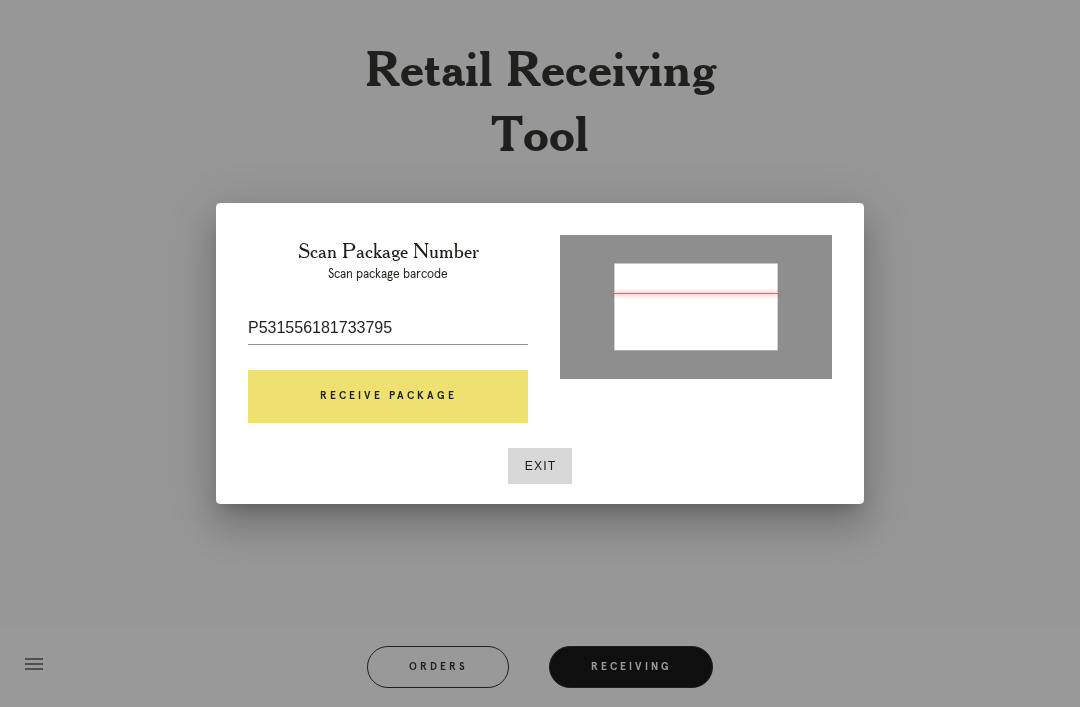 click on "Receive Package" at bounding box center (388, 397) 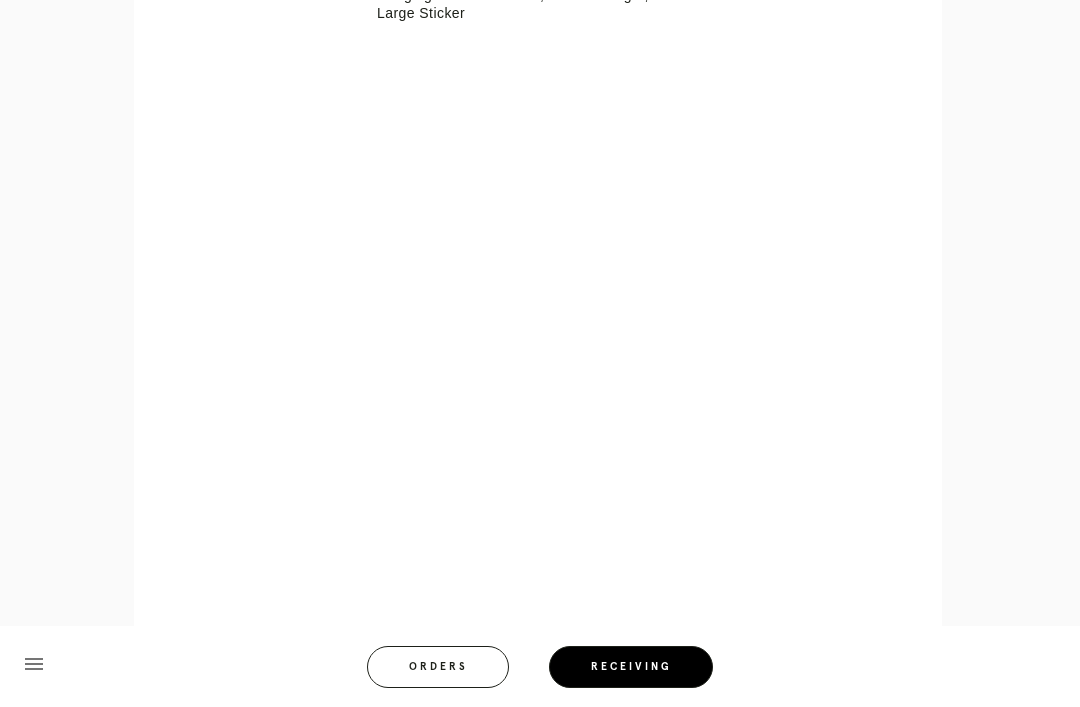 scroll, scrollTop: 784, scrollLeft: 0, axis: vertical 